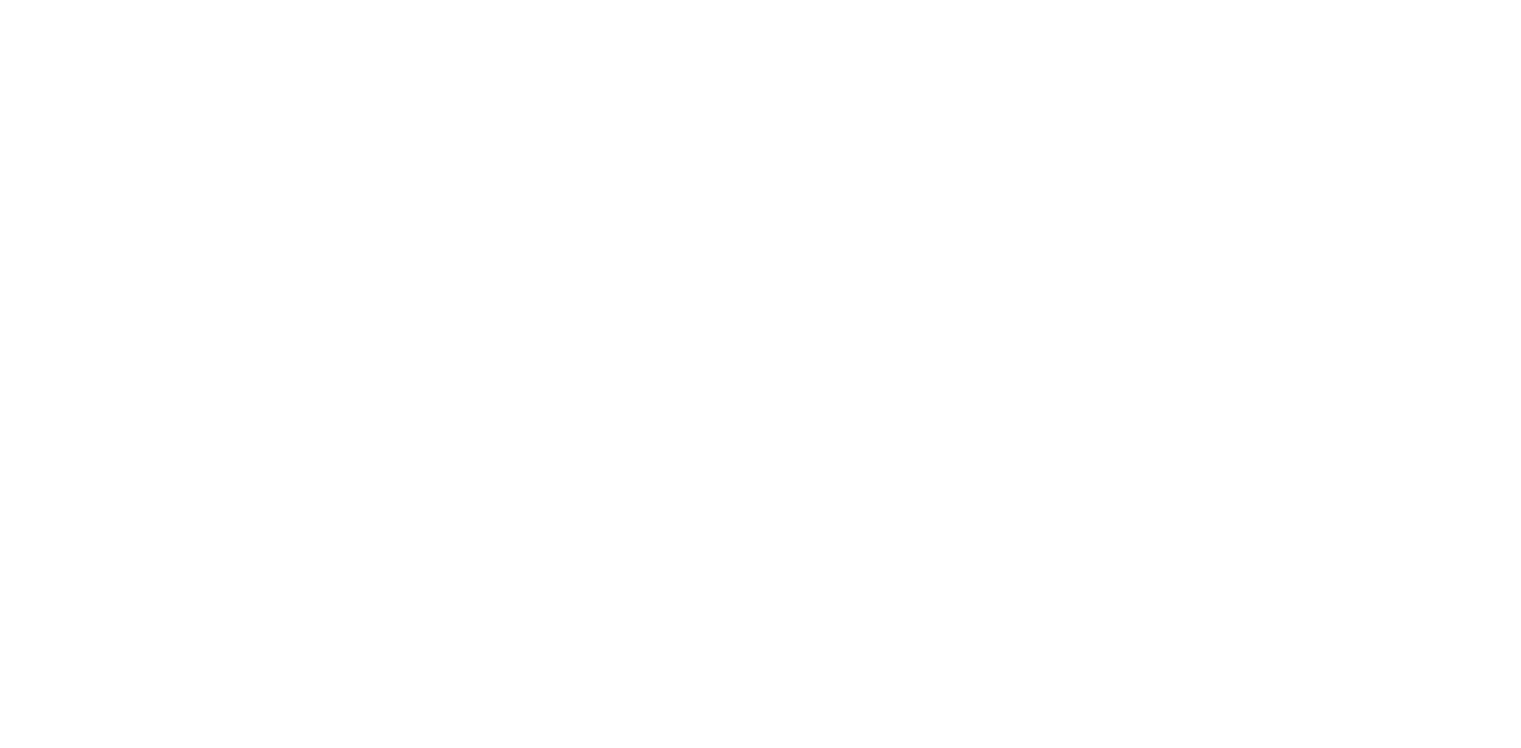 scroll, scrollTop: 0, scrollLeft: 0, axis: both 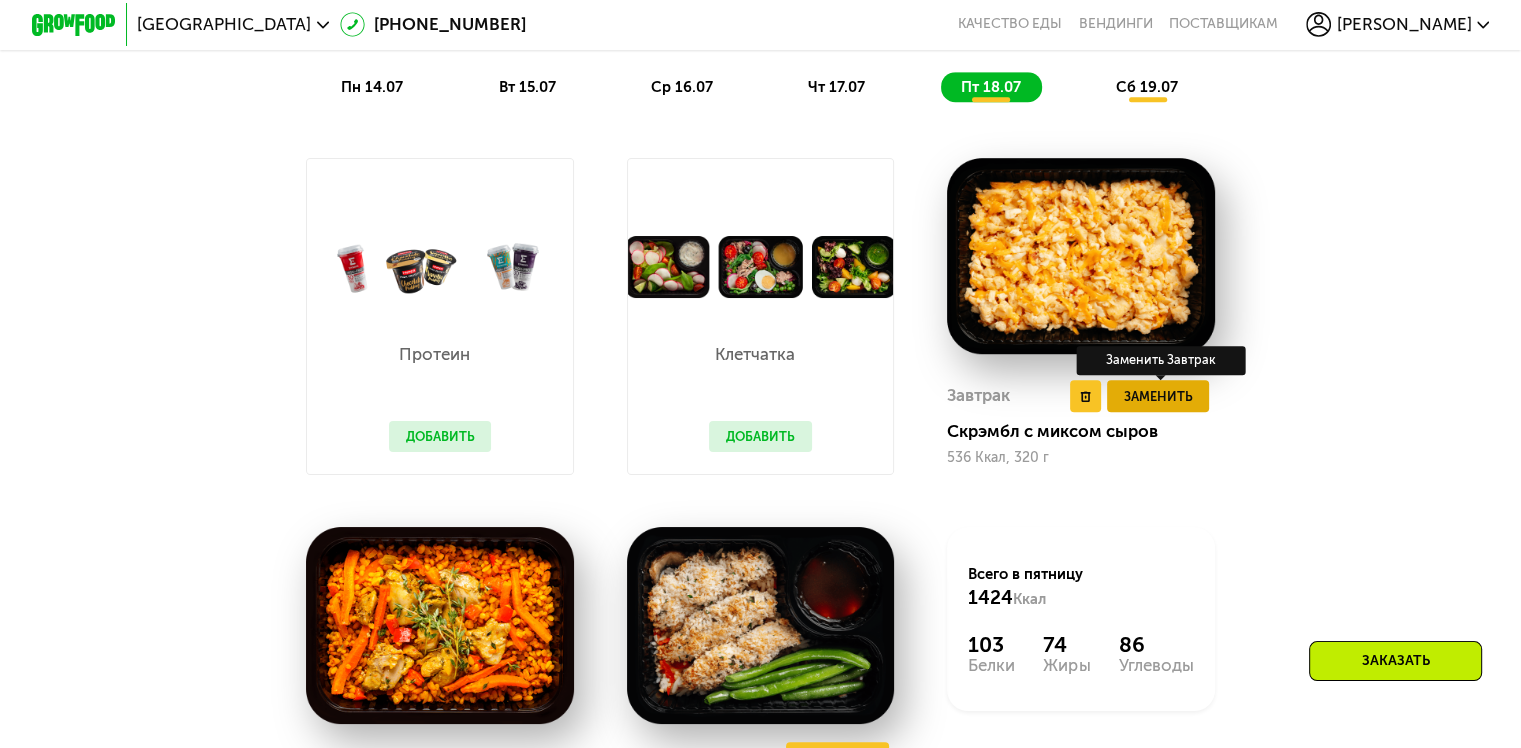 click on "Заменить" at bounding box center (1157, 396) 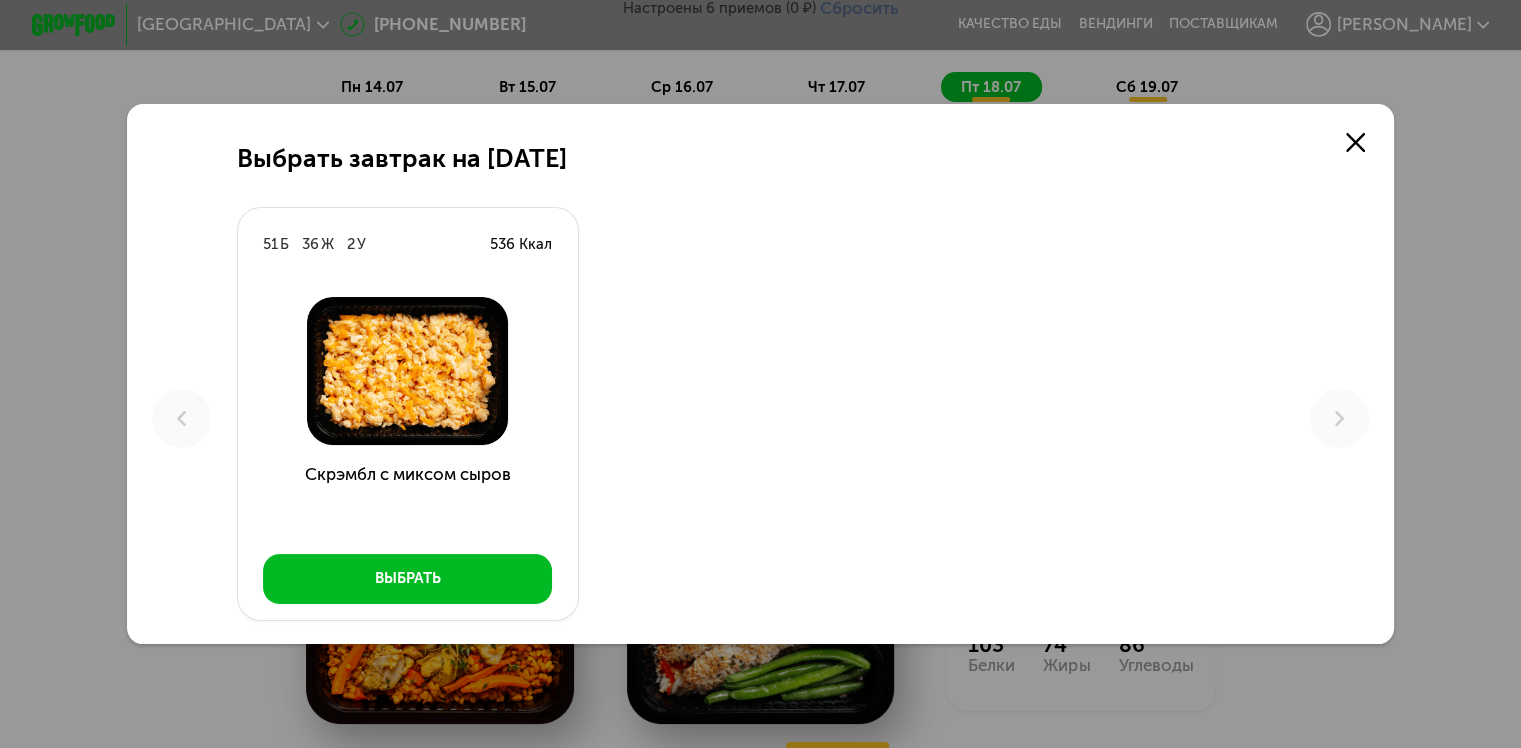 scroll, scrollTop: 0, scrollLeft: 0, axis: both 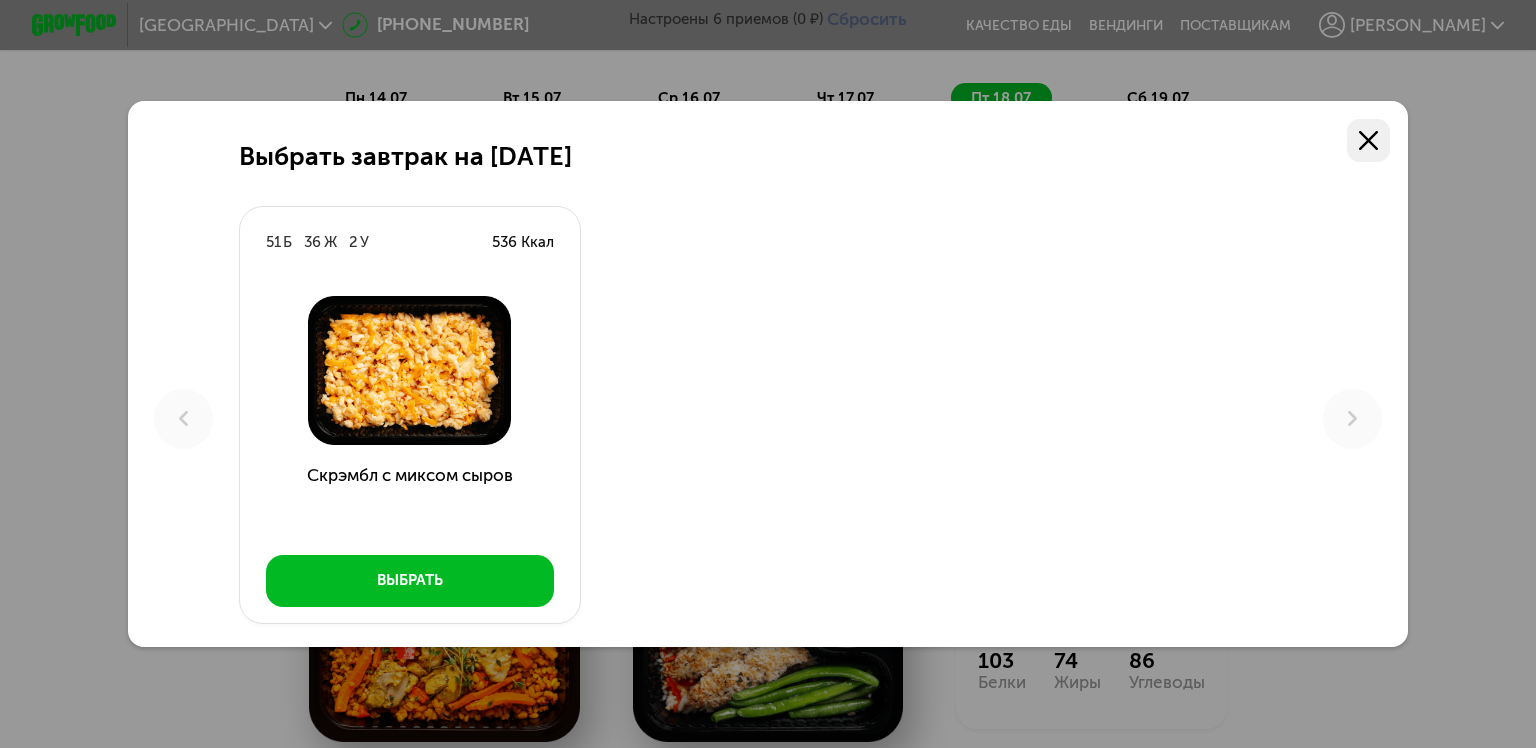 click 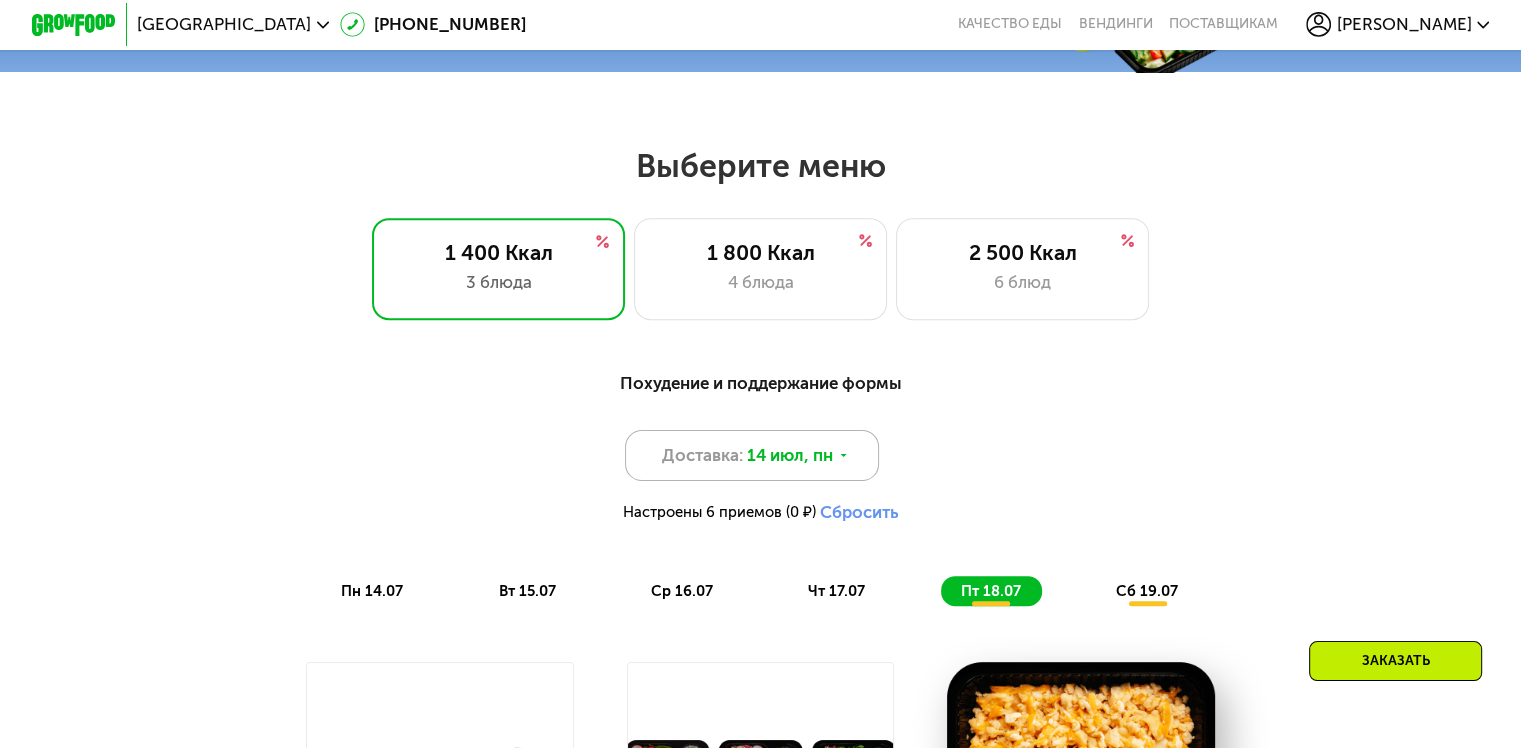 scroll, scrollTop: 900, scrollLeft: 0, axis: vertical 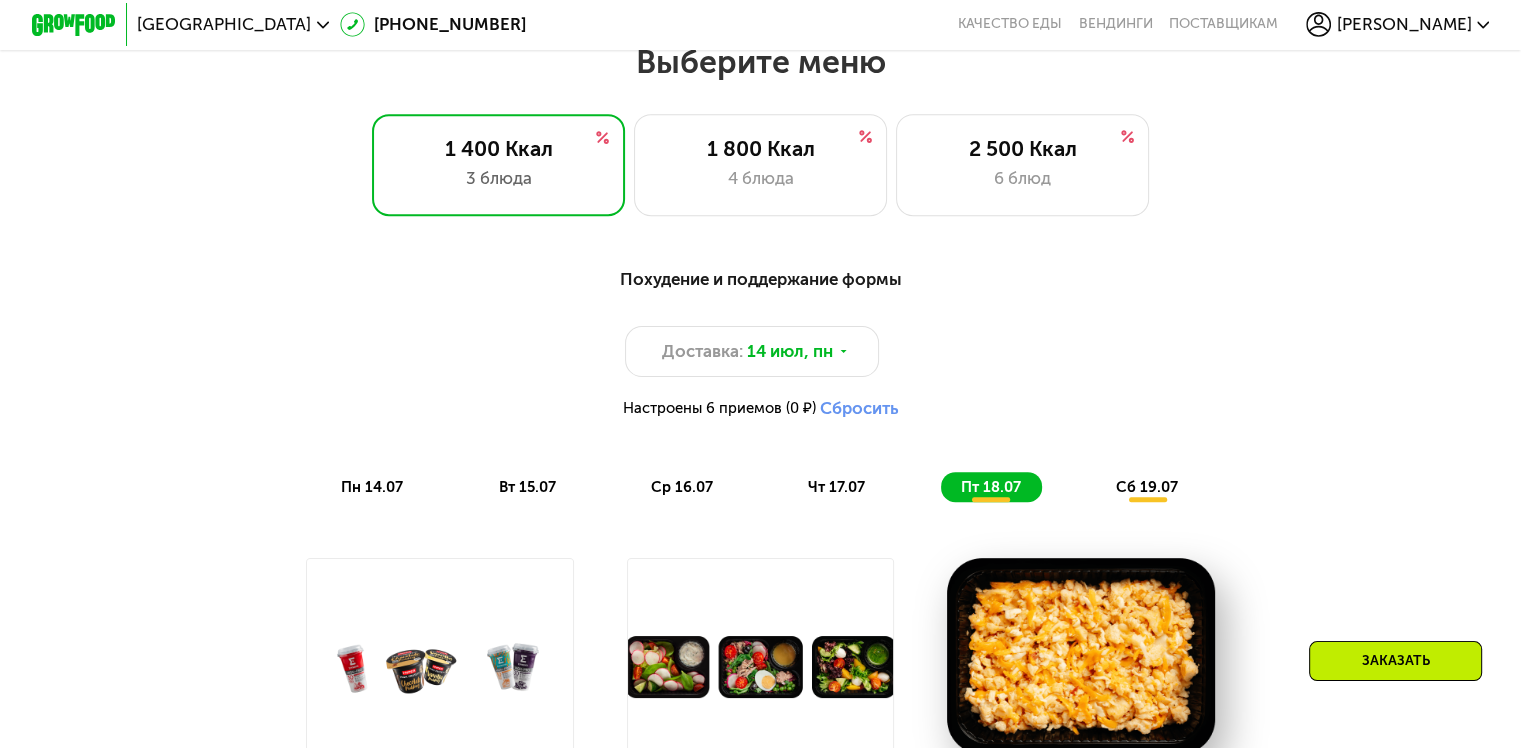click on "сб 19.07" at bounding box center (1147, 487) 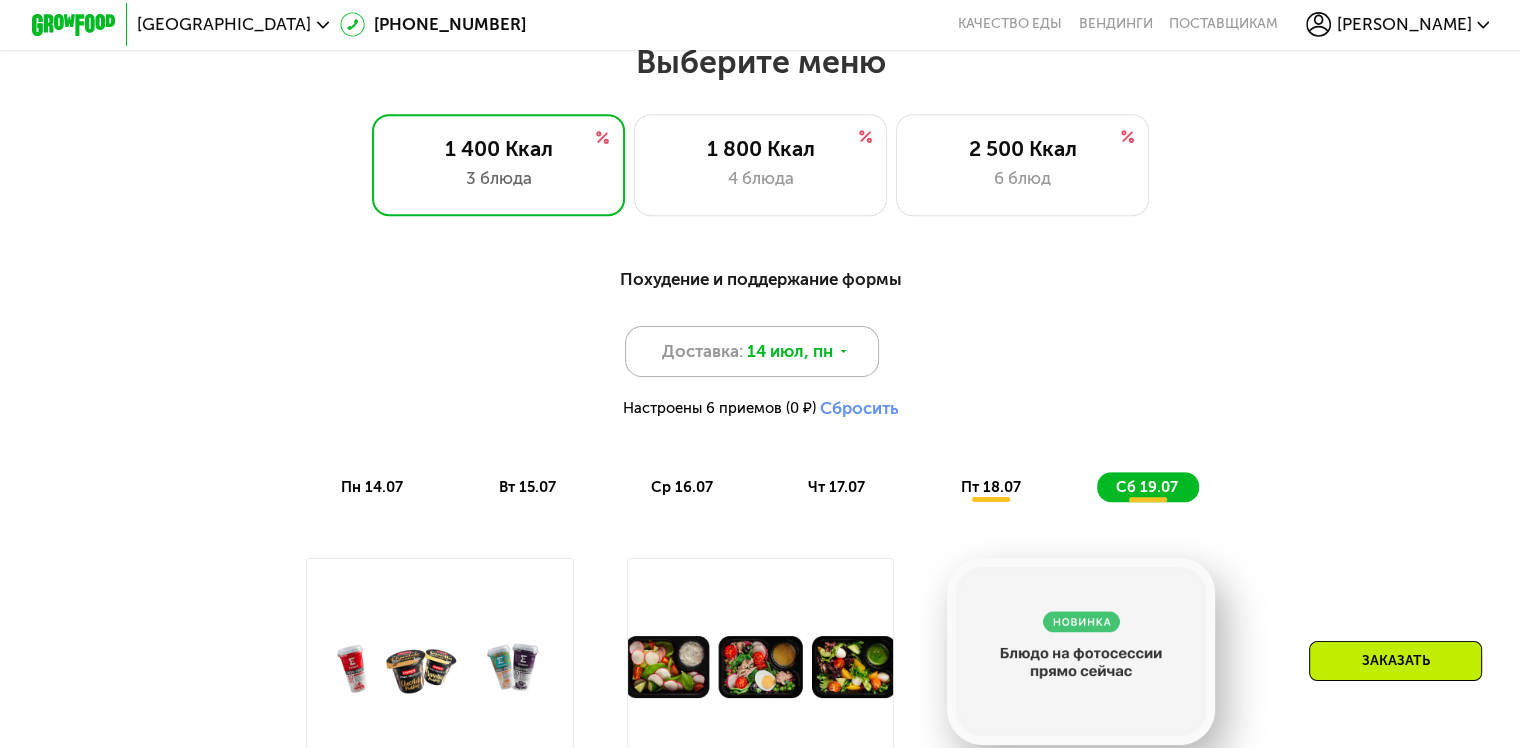 click on "Доставка: [DATE]" at bounding box center [752, 351] 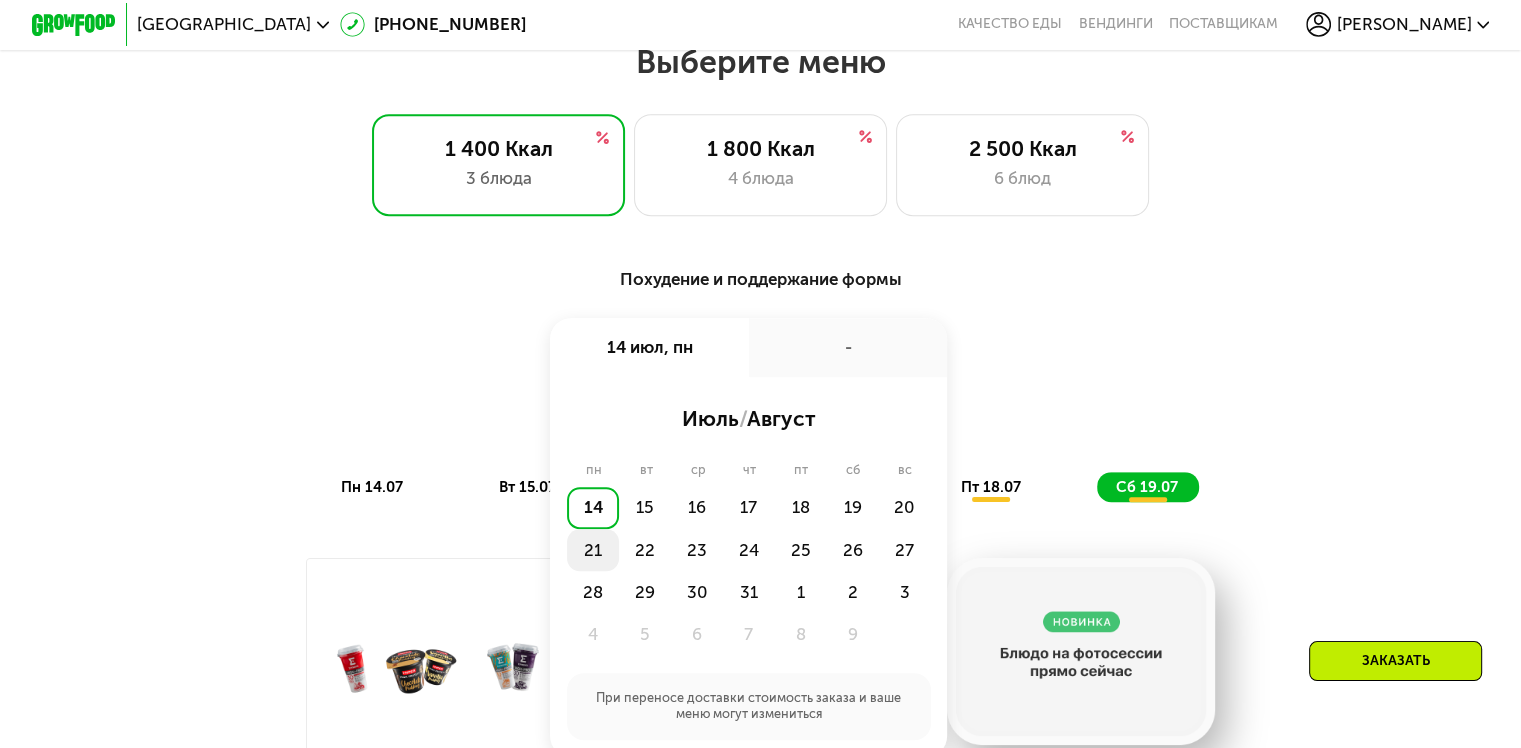 click on "21" 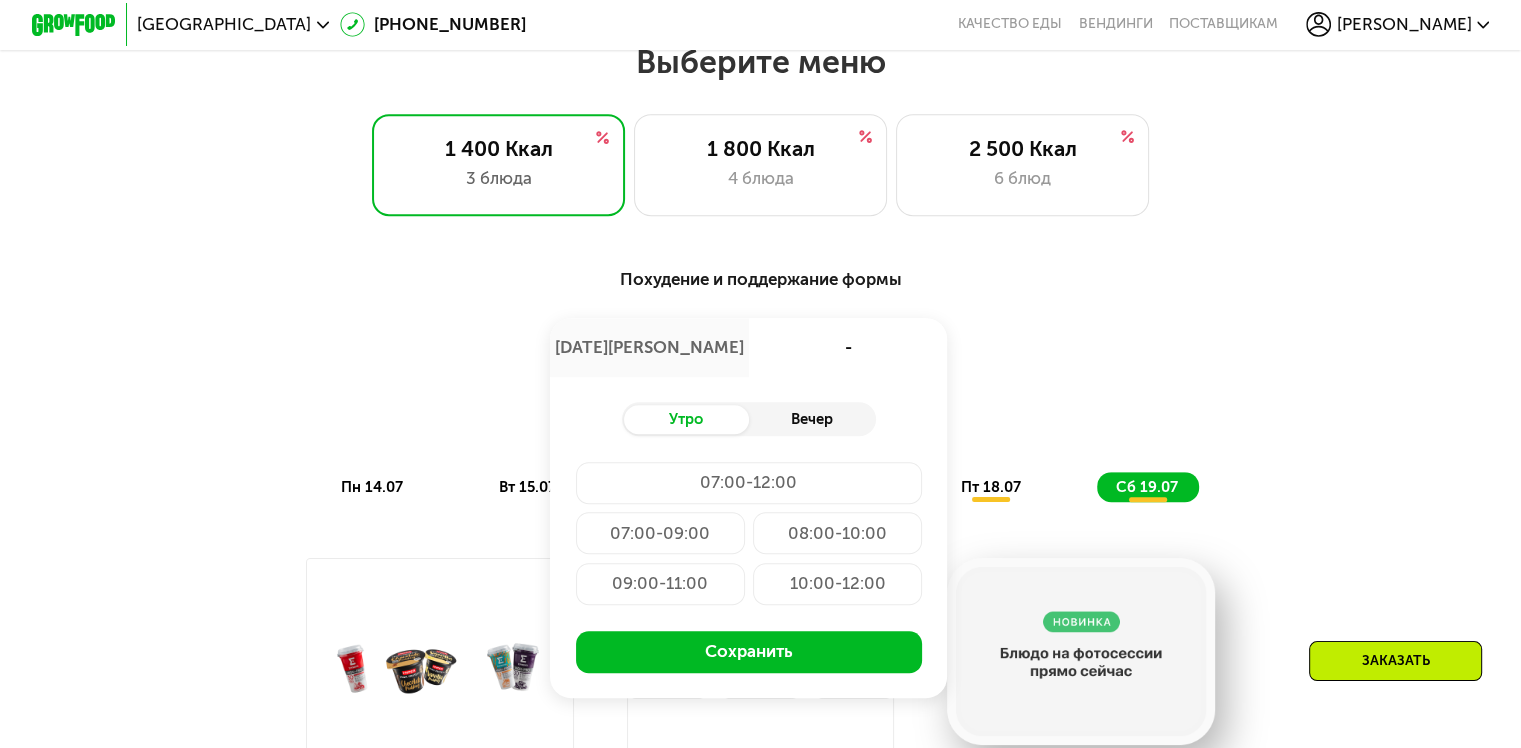 click on "Вечер" at bounding box center [812, 420] 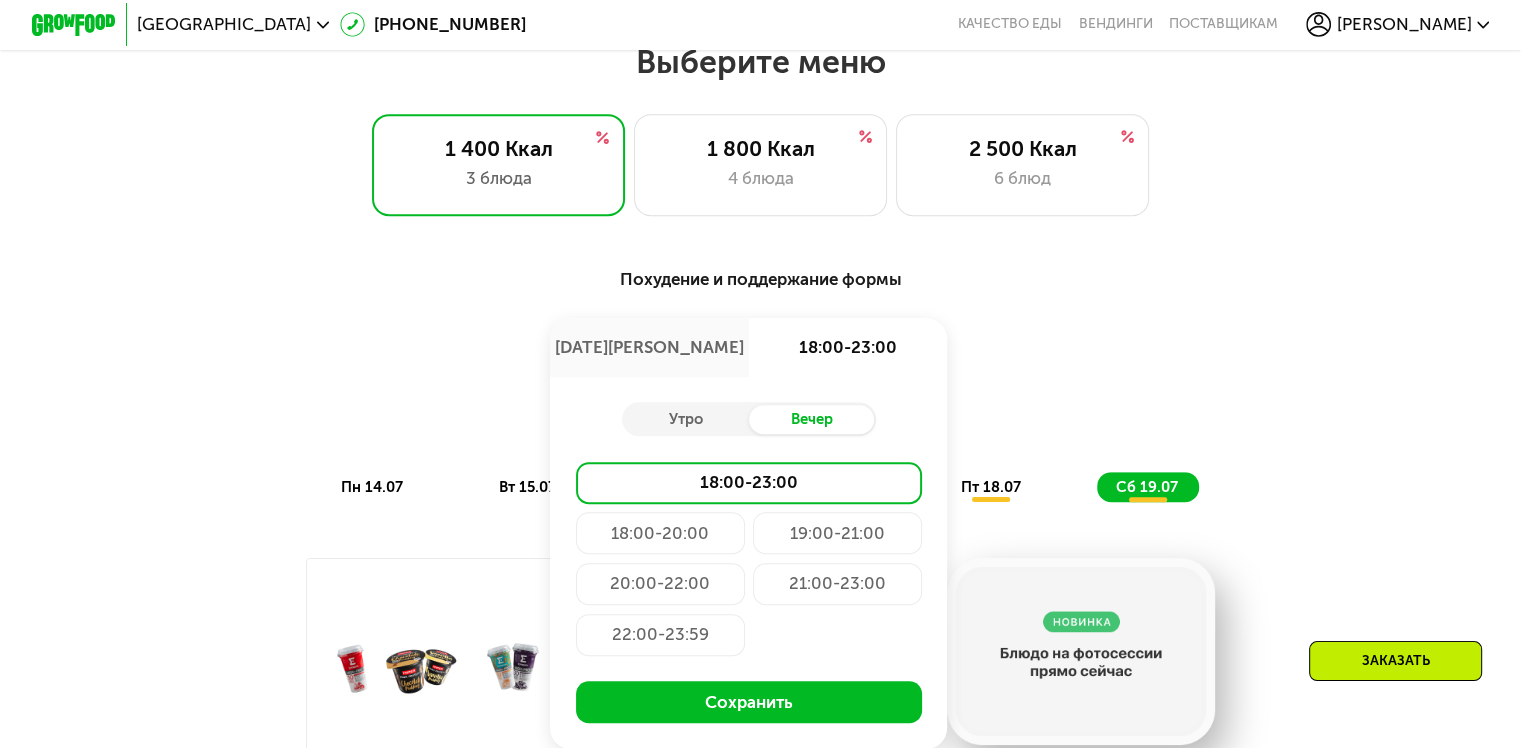 click on "18:00-23:00" 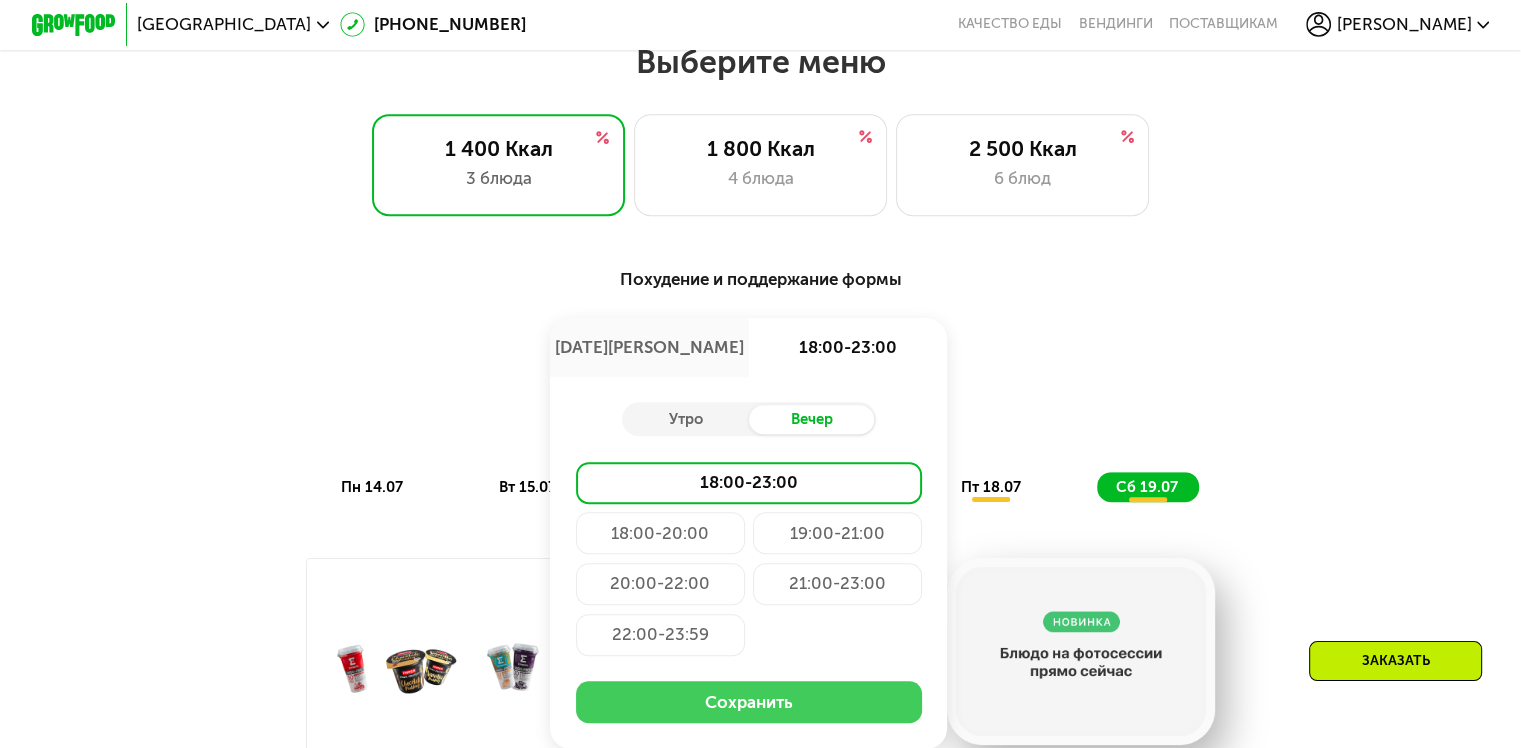 click on "Сохранить" at bounding box center [749, 702] 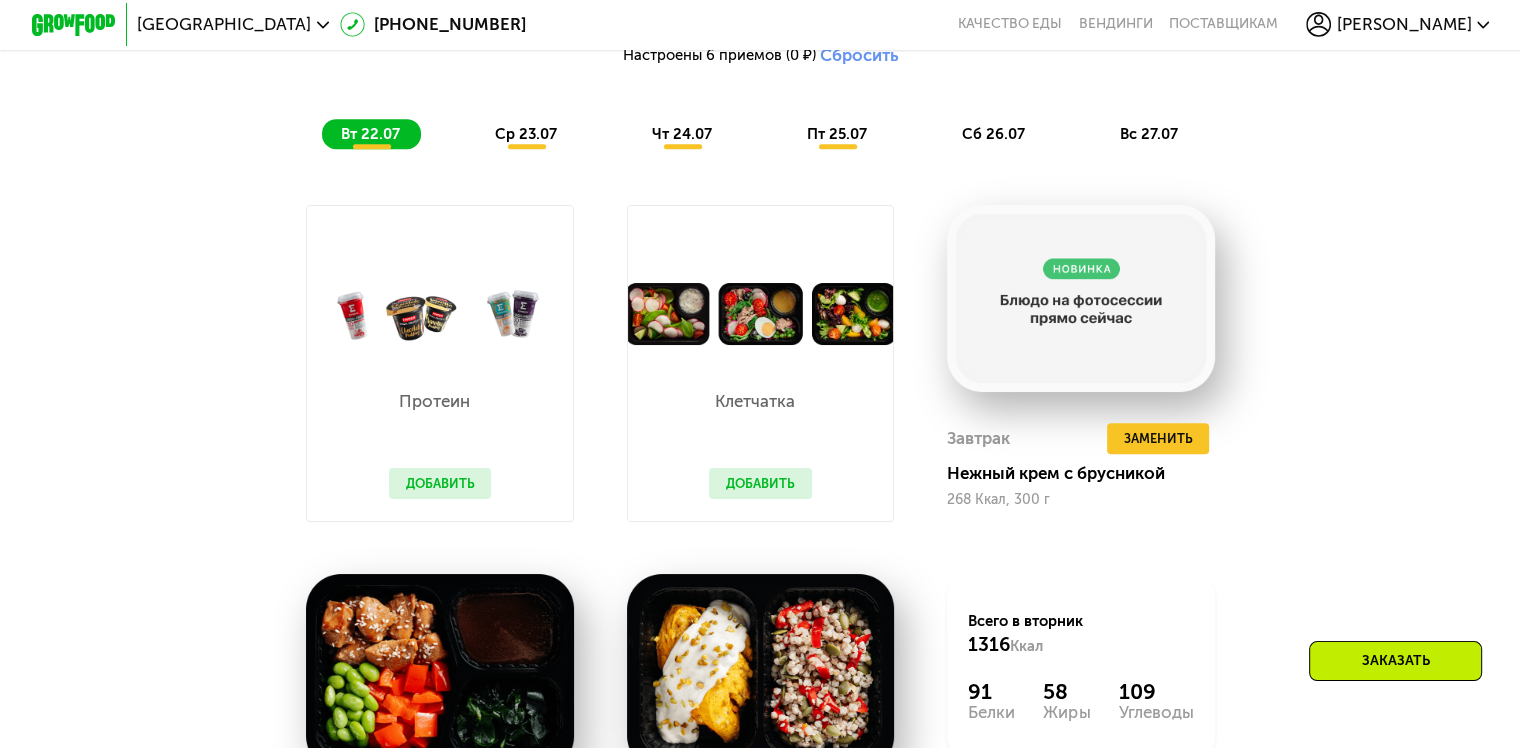 scroll, scrollTop: 1300, scrollLeft: 0, axis: vertical 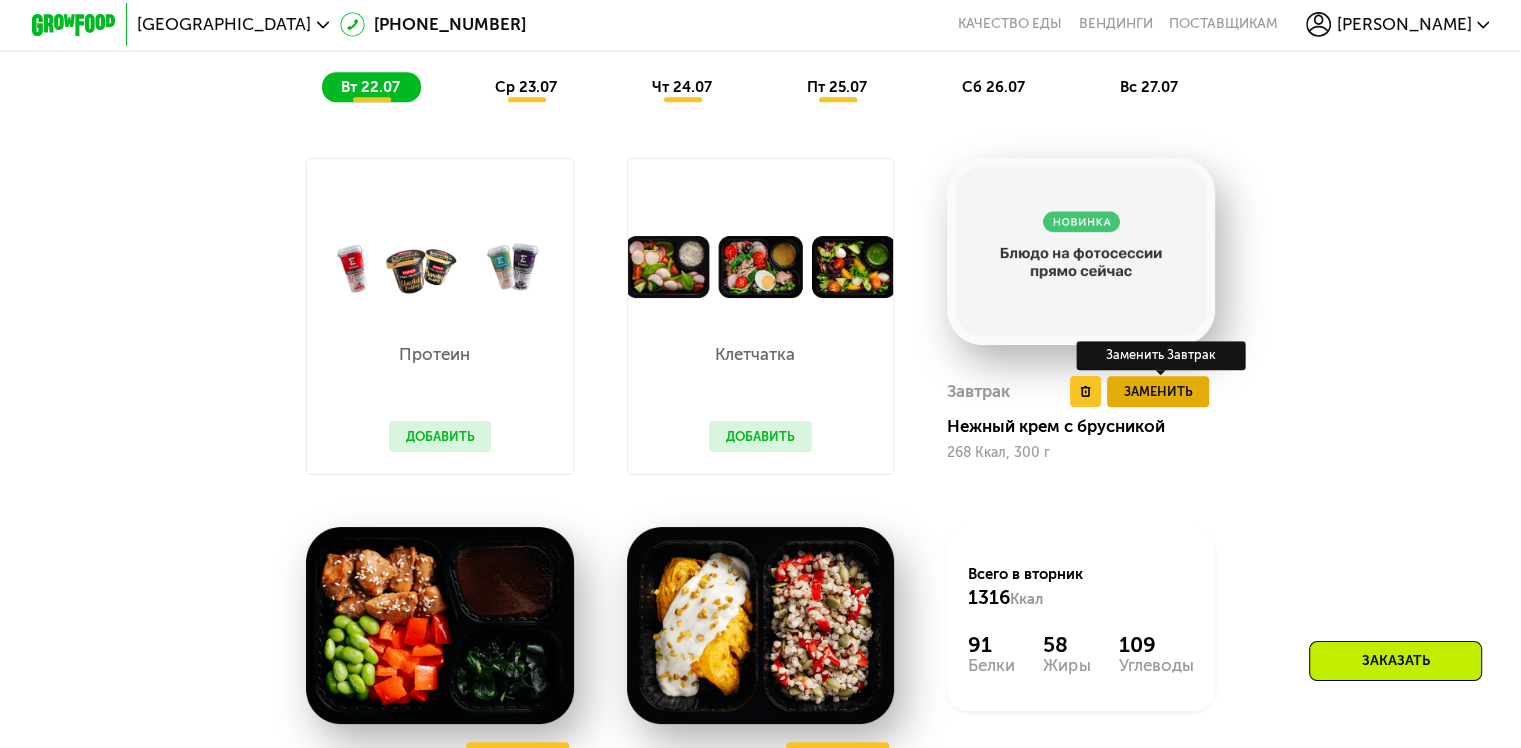 click on "Заменить" at bounding box center (1157, 391) 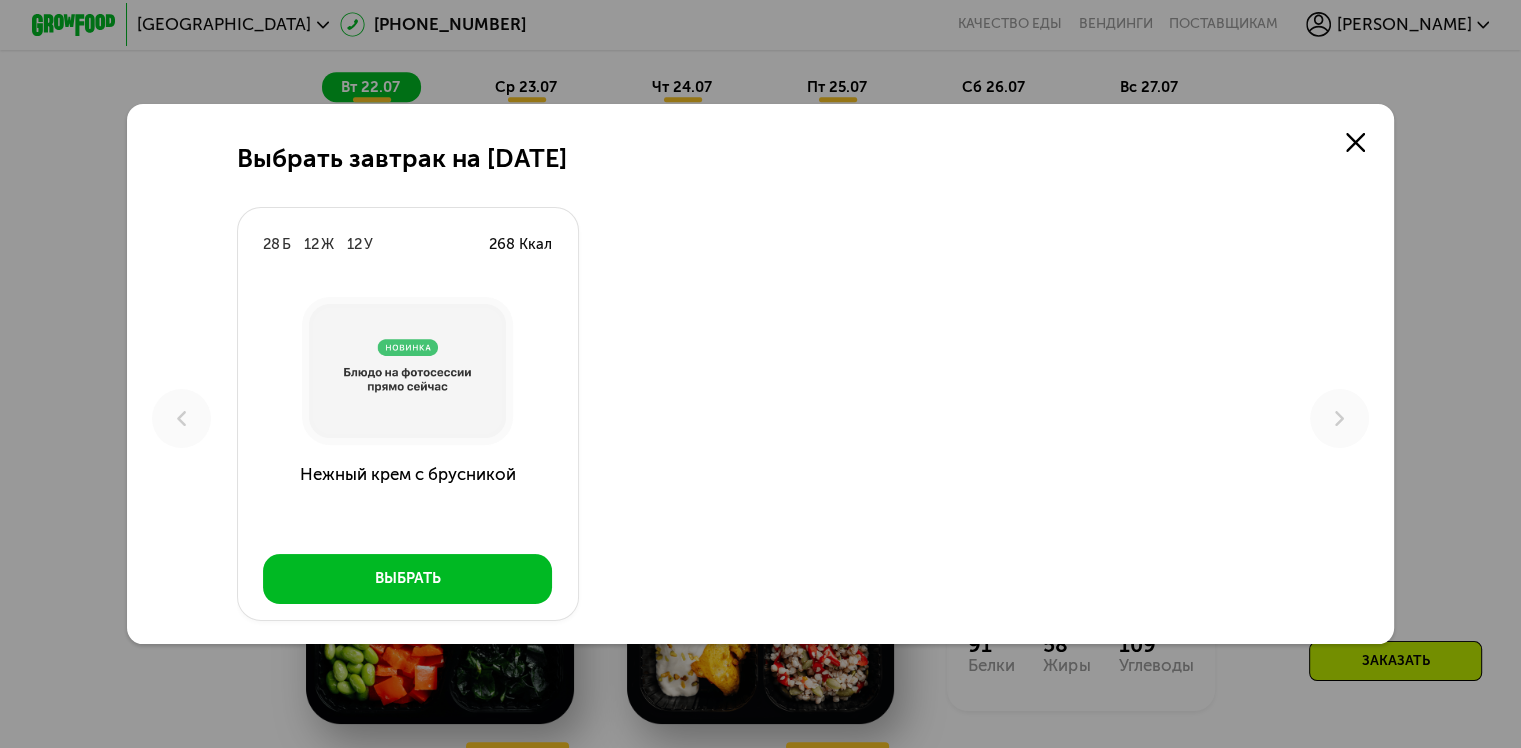 scroll, scrollTop: 0, scrollLeft: 0, axis: both 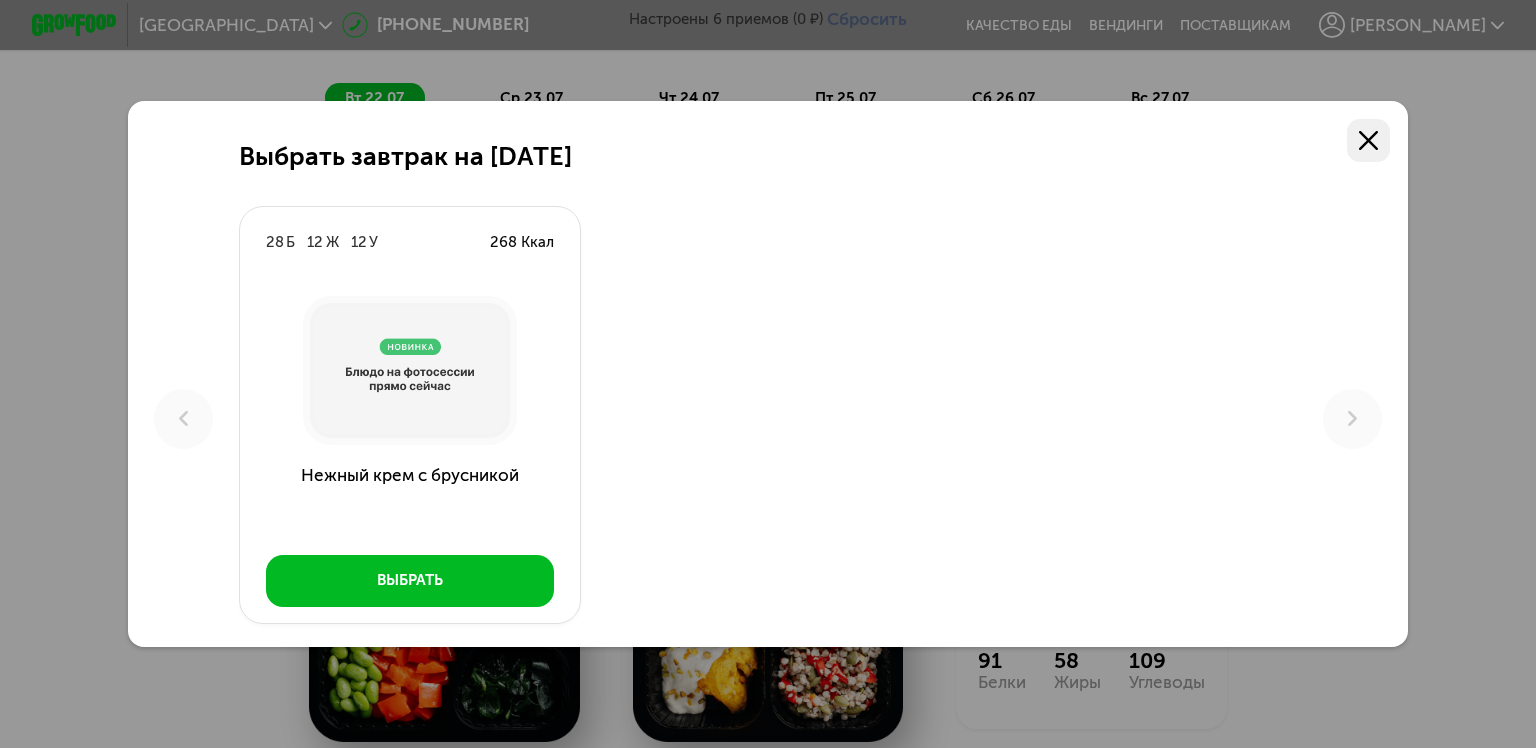 click 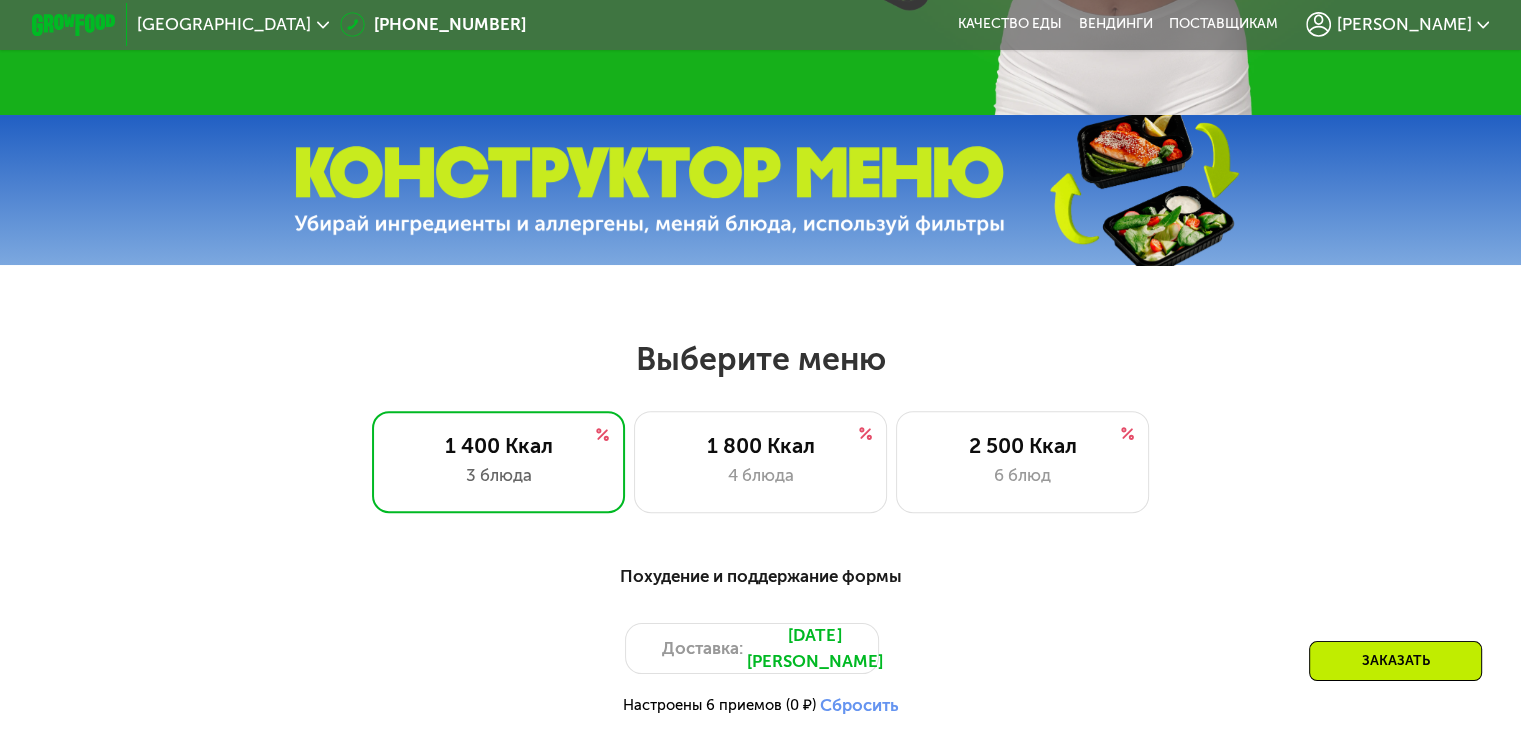 scroll, scrollTop: 600, scrollLeft: 0, axis: vertical 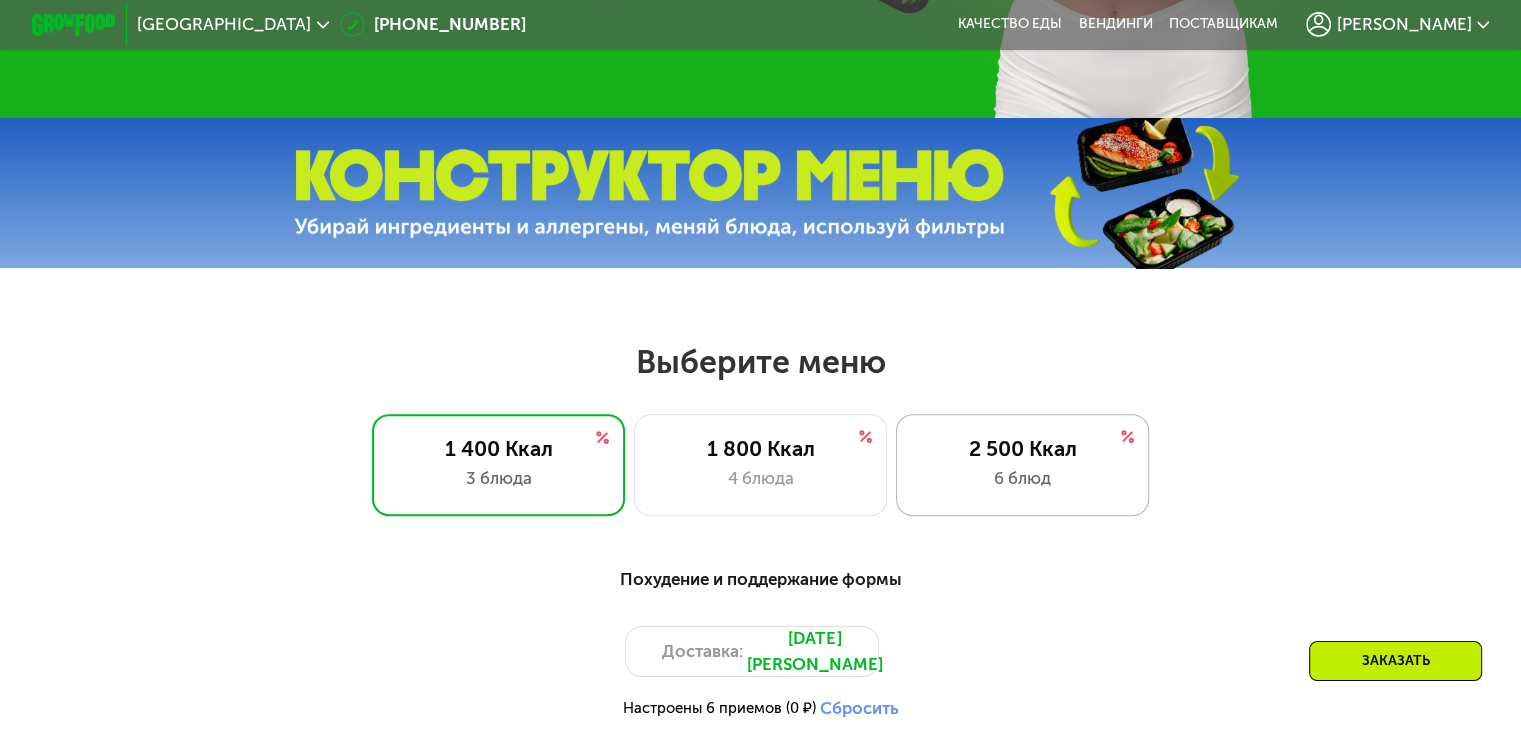 click on "6 блюд" at bounding box center [1022, 478] 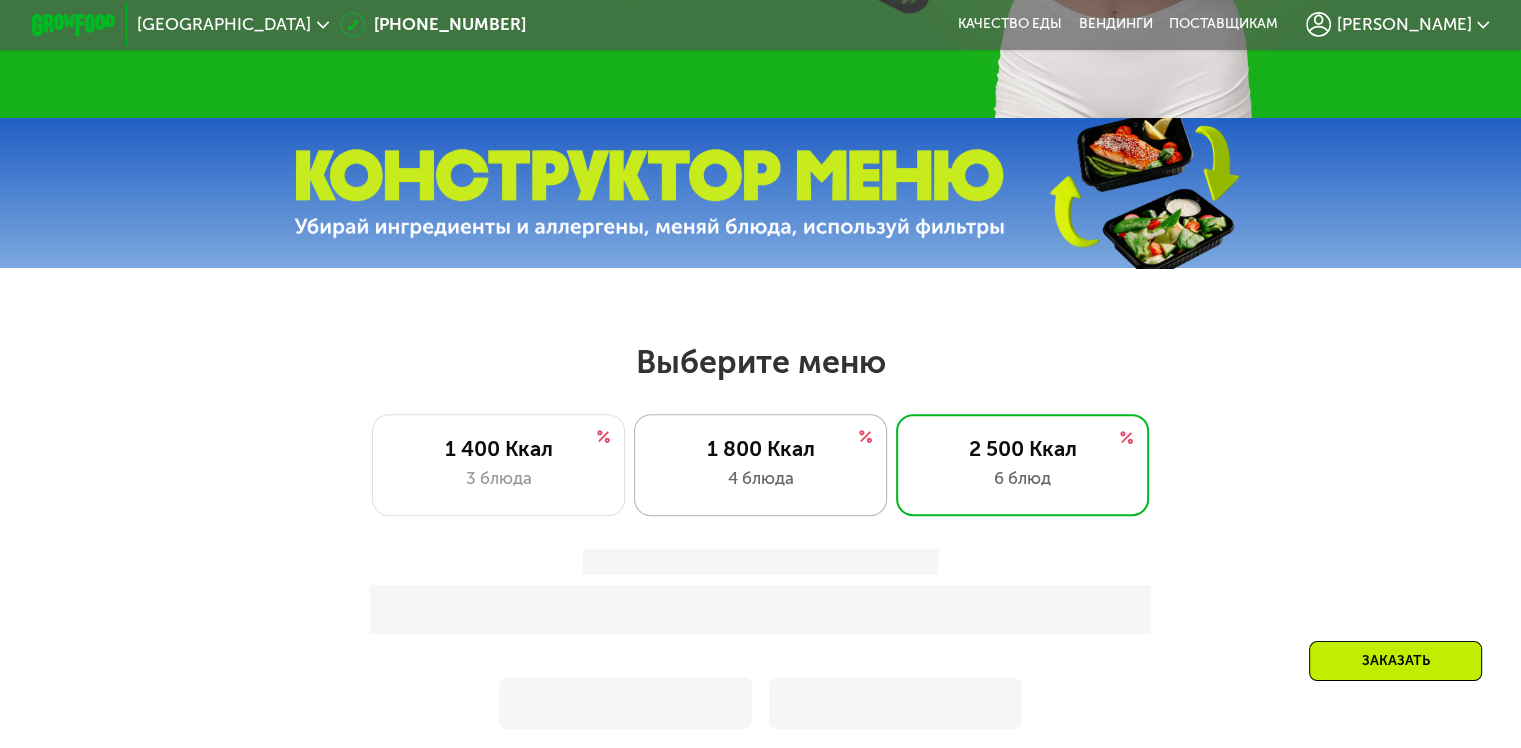 click on "4 блюда" at bounding box center (760, 478) 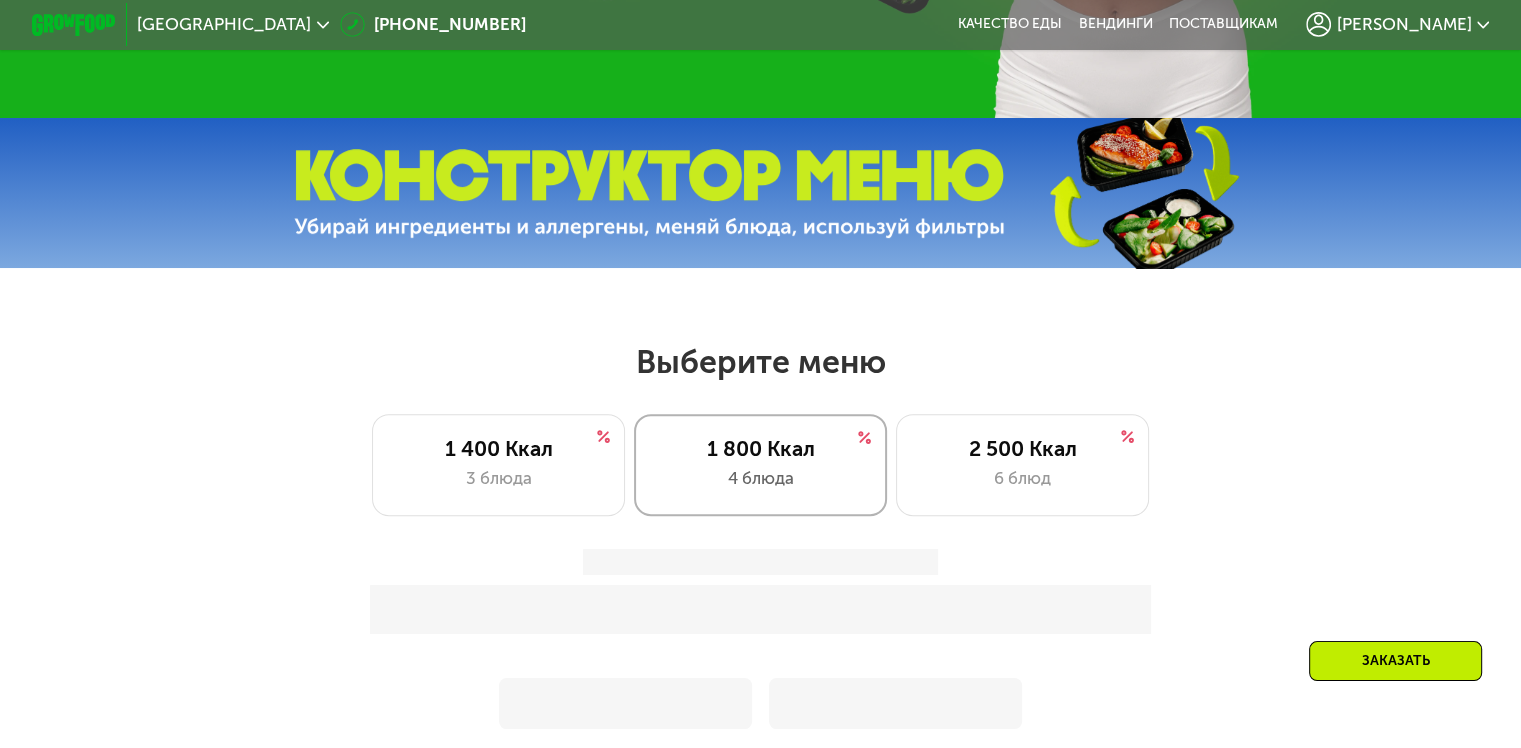 click on "4 блюда" at bounding box center [760, 478] 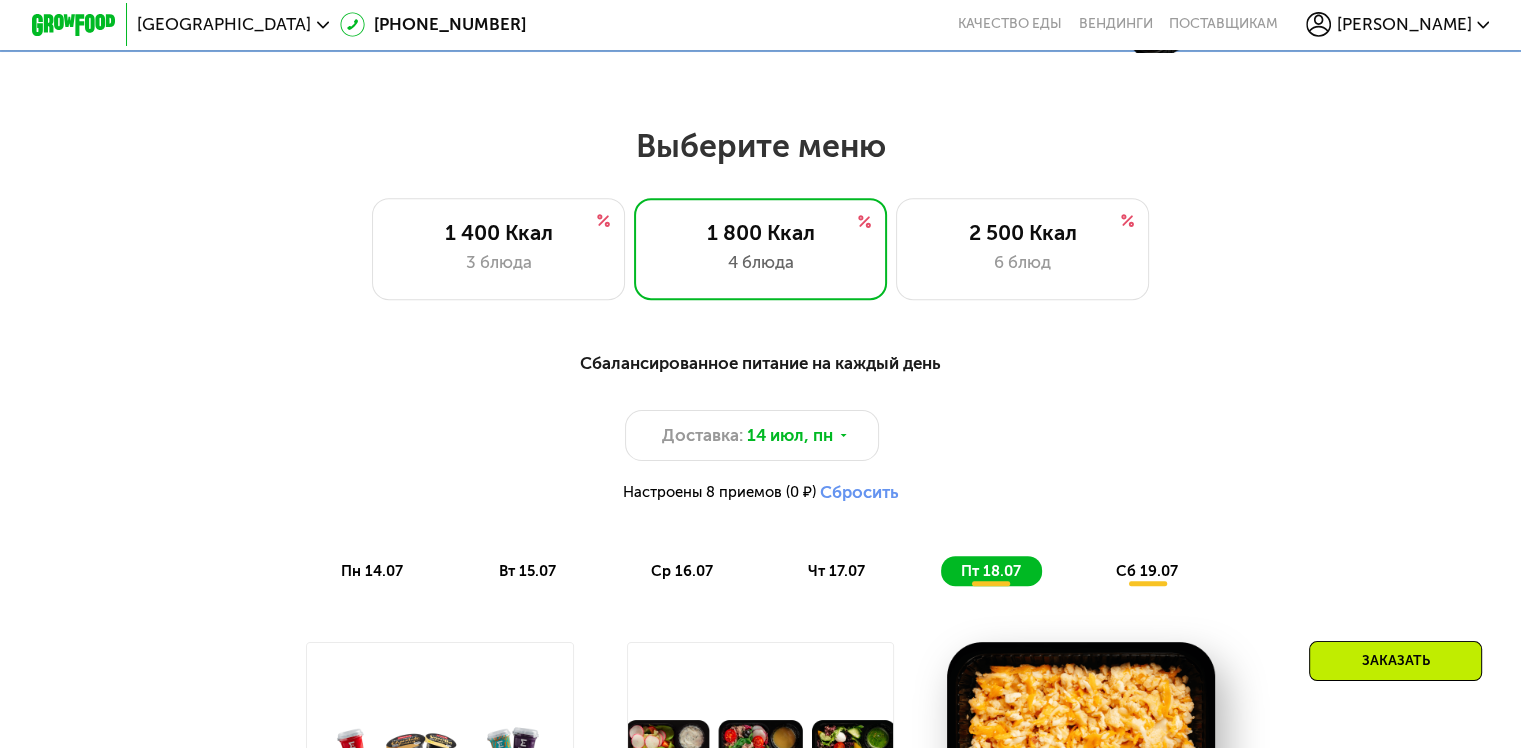 scroll, scrollTop: 800, scrollLeft: 0, axis: vertical 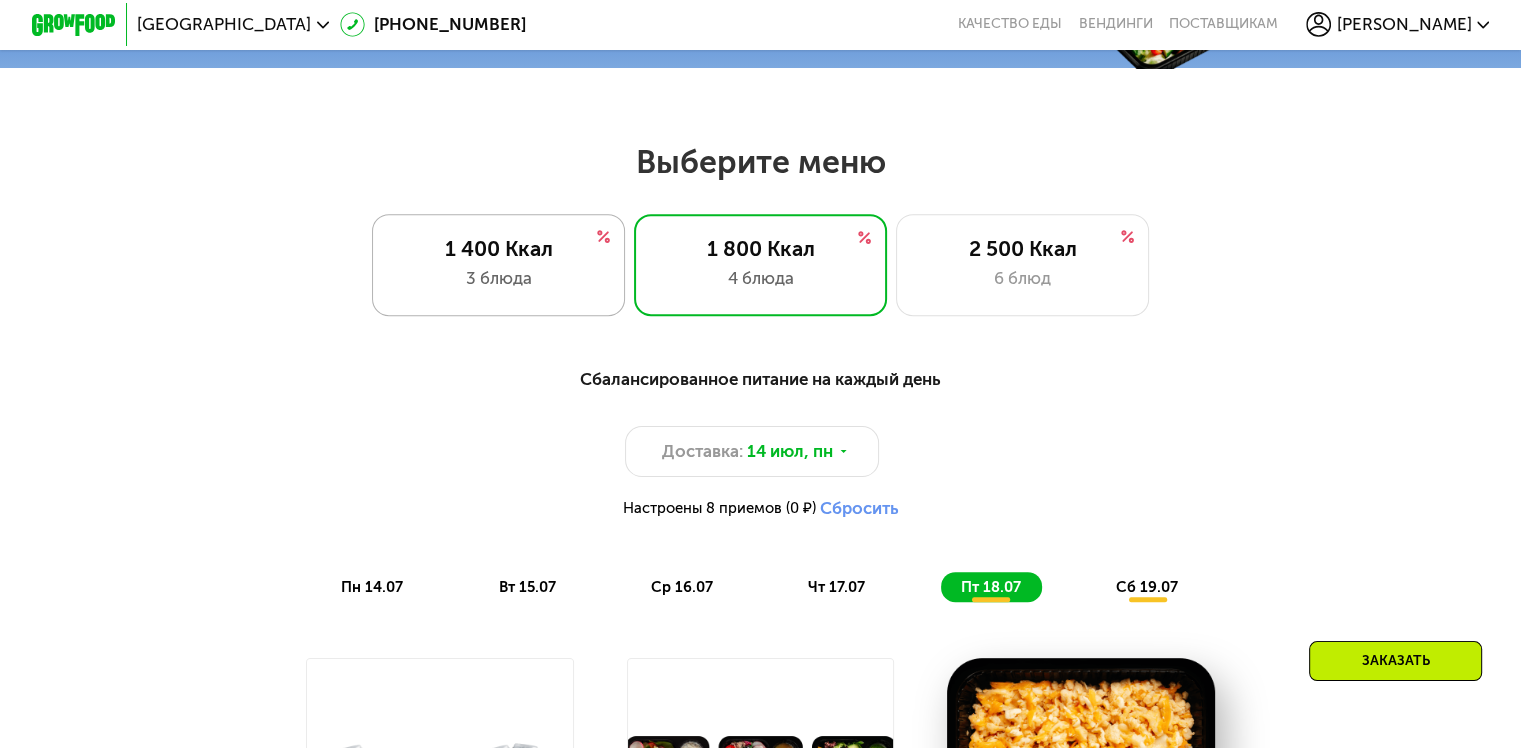click on "1 400 Ккал 3 блюда" 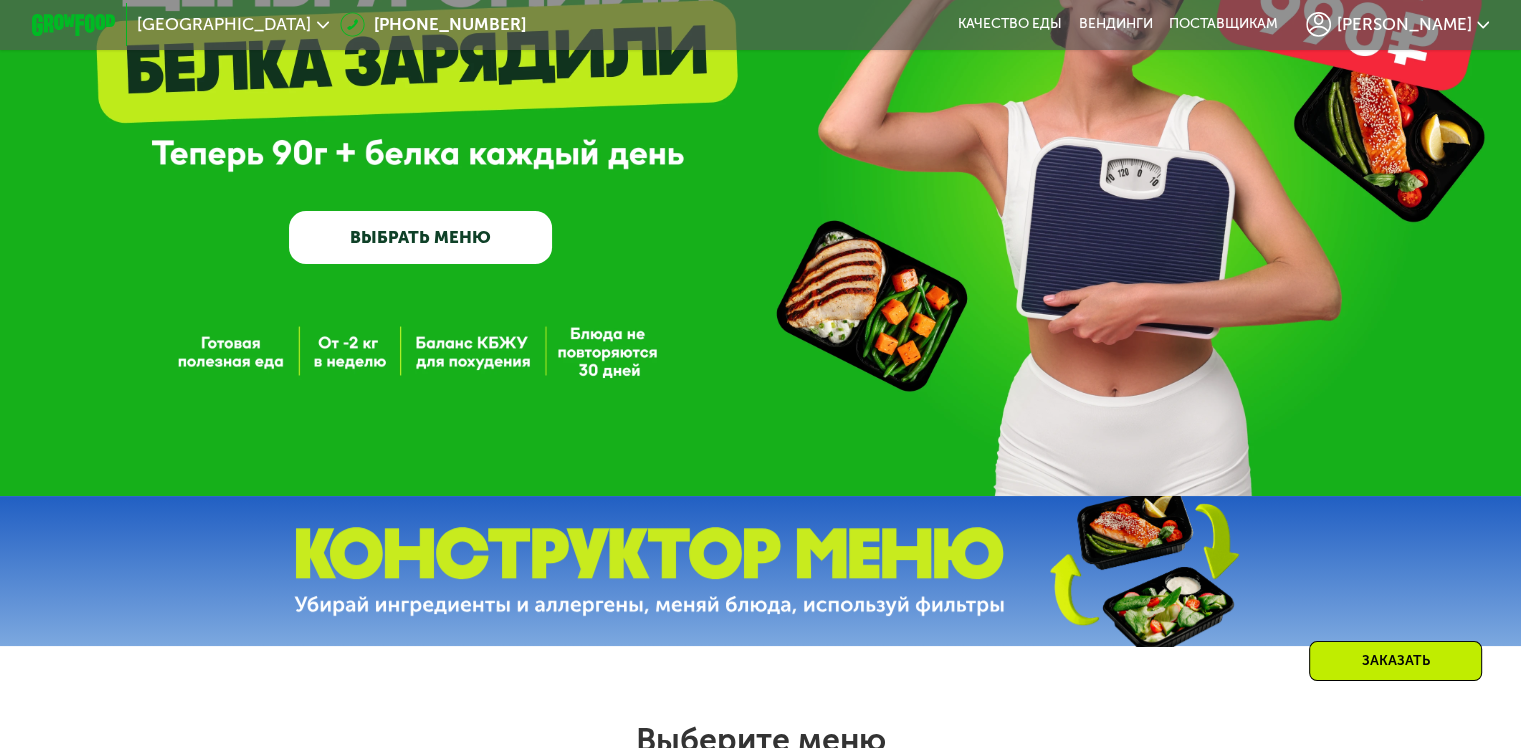 scroll, scrollTop: 100, scrollLeft: 0, axis: vertical 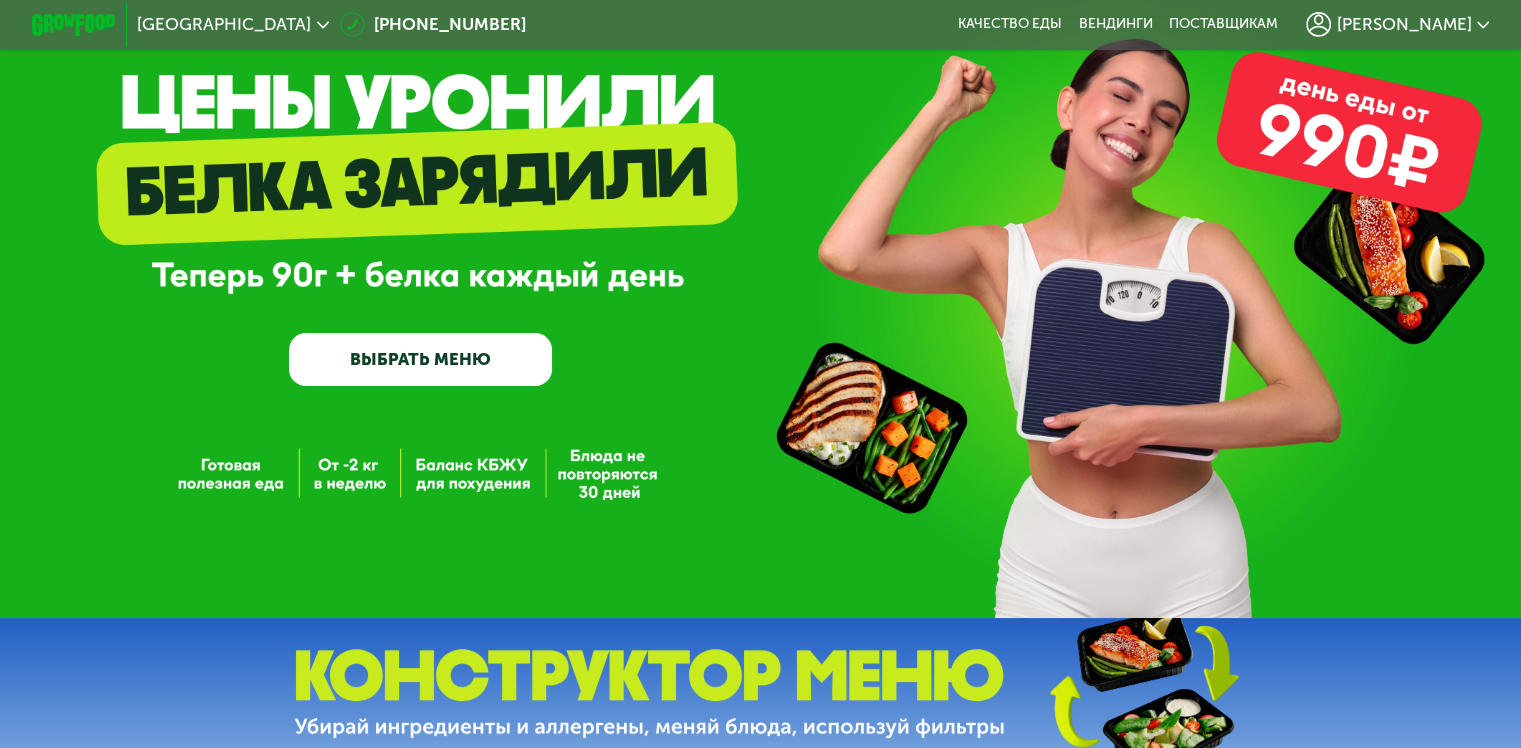 click on "ВЫБРАТЬ МЕНЮ" at bounding box center (420, 359) 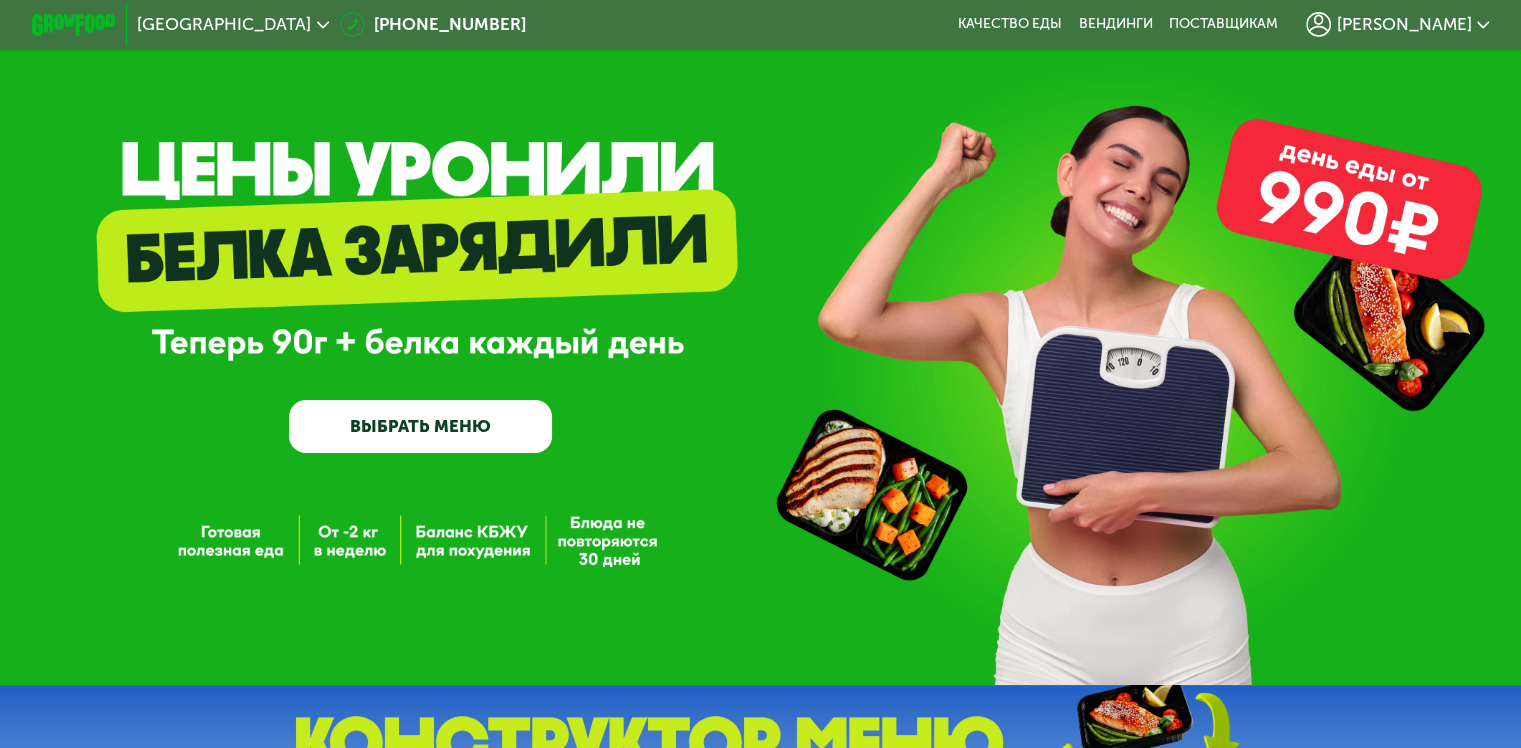 scroll, scrollTop: 0, scrollLeft: 0, axis: both 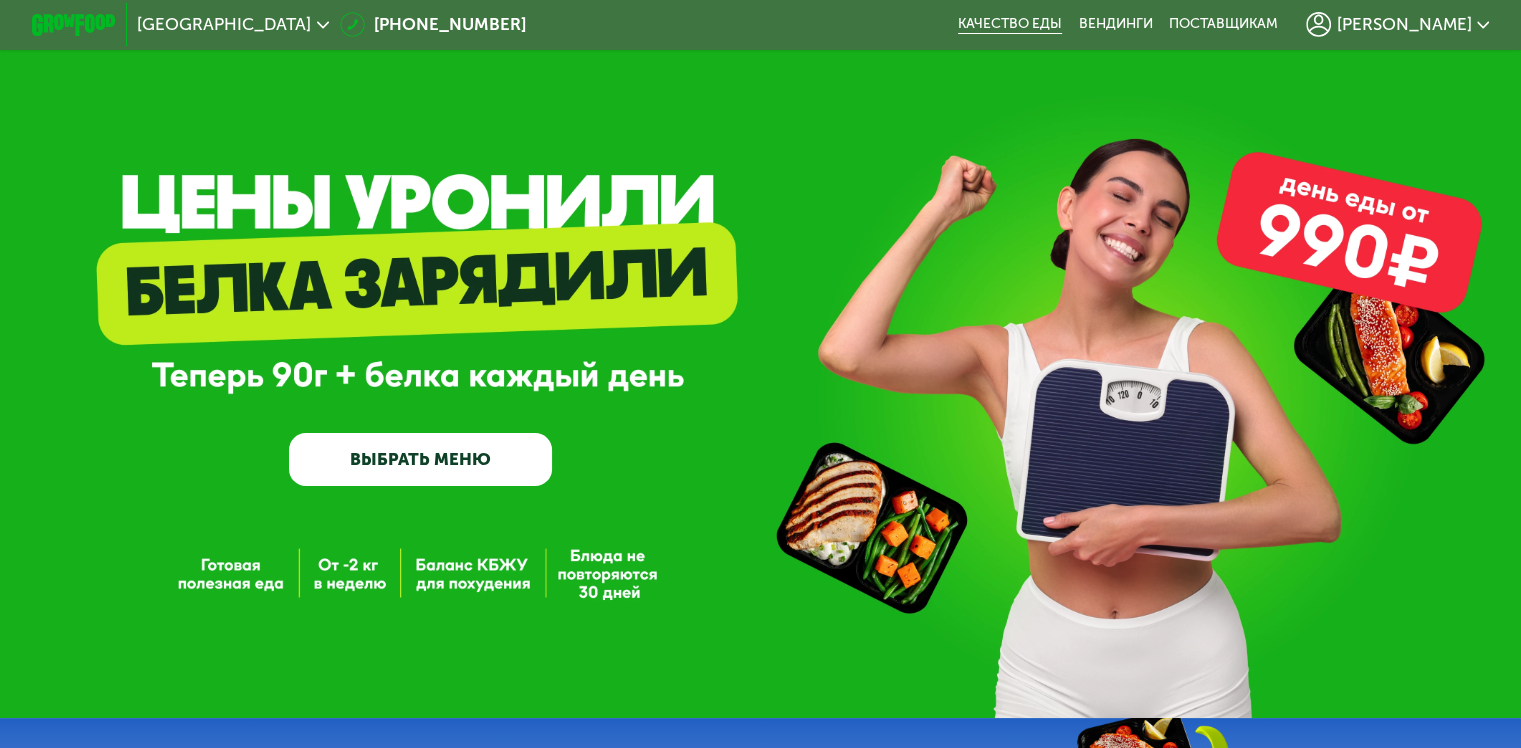 click on "Качество еды" at bounding box center [1010, 24] 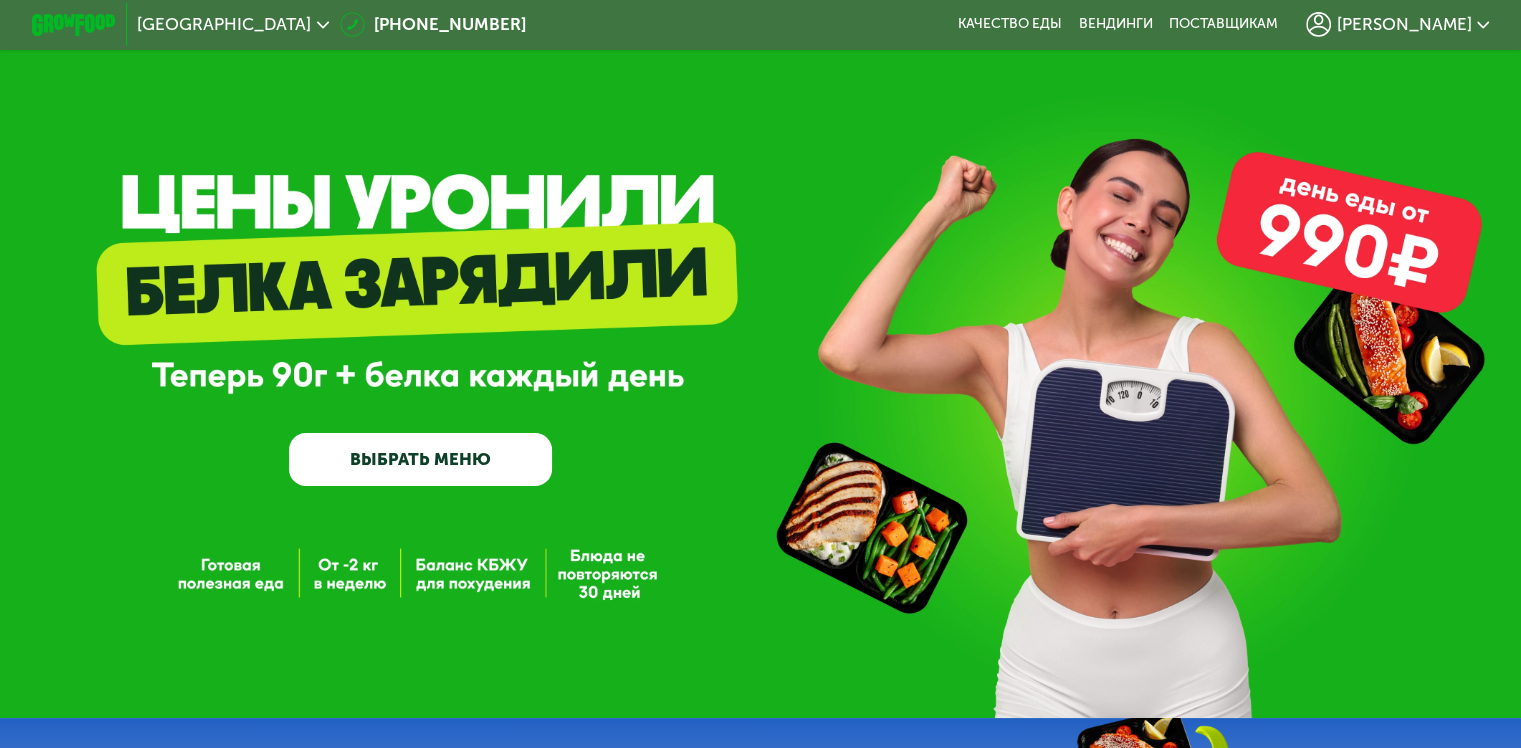 click at bounding box center [74, 25] 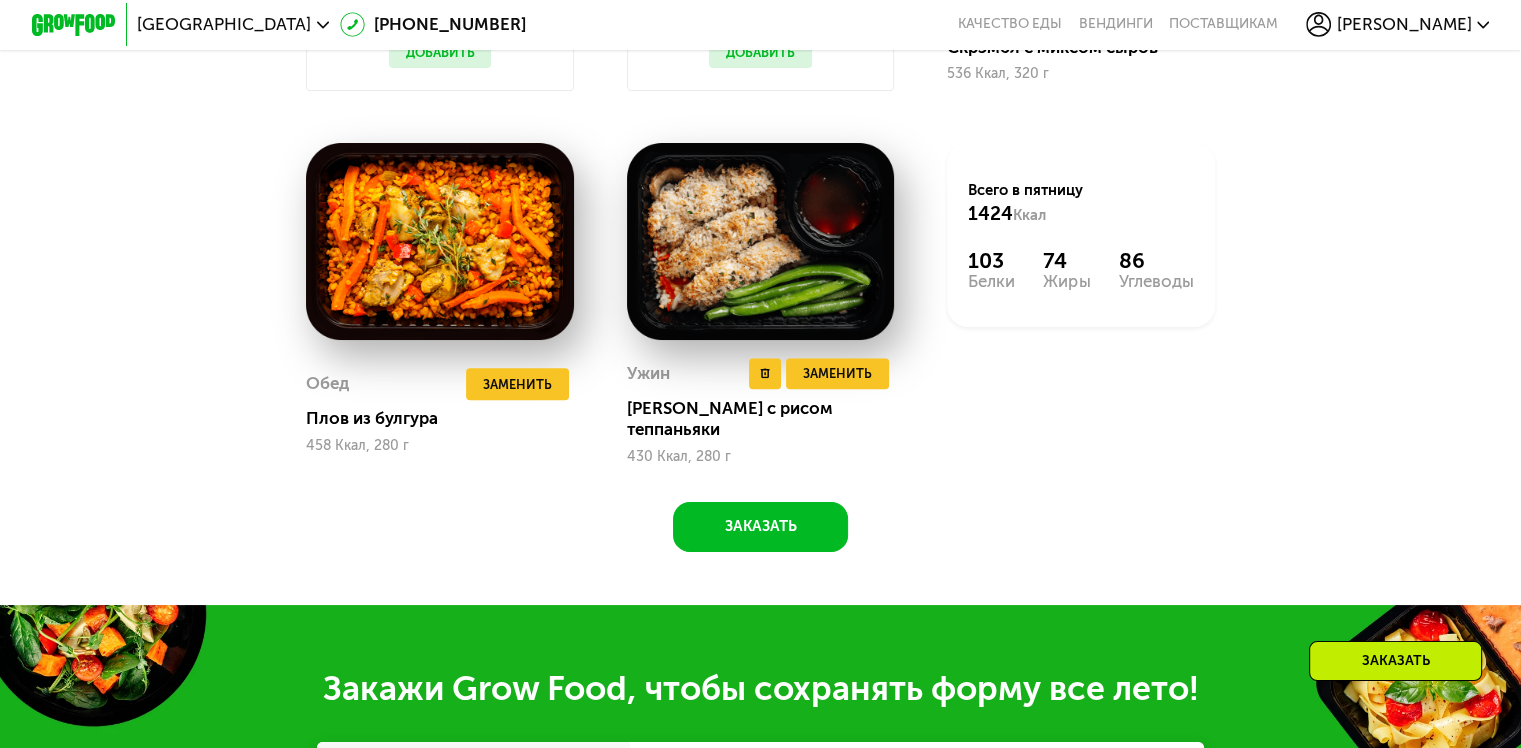 scroll, scrollTop: 1700, scrollLeft: 0, axis: vertical 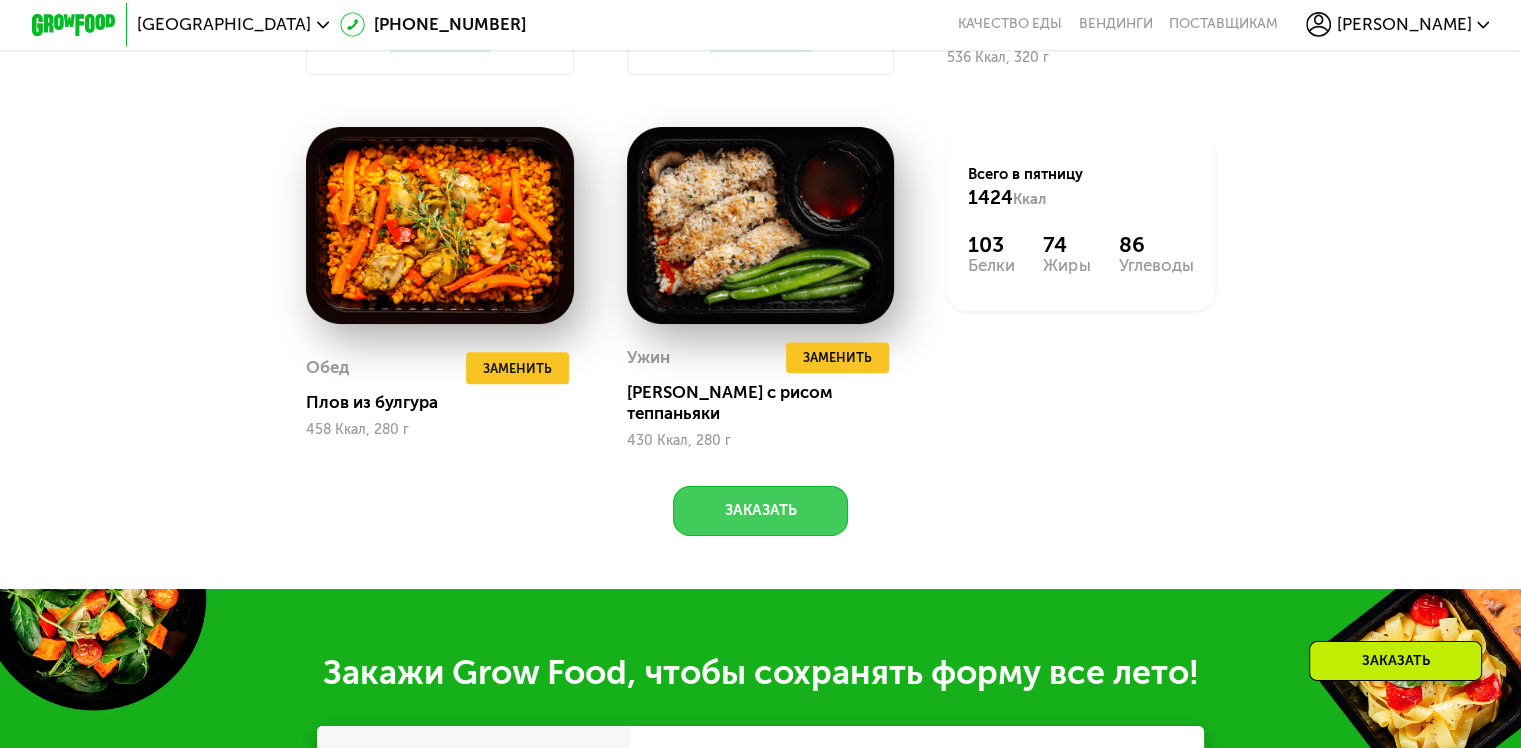 click on "Заказать" 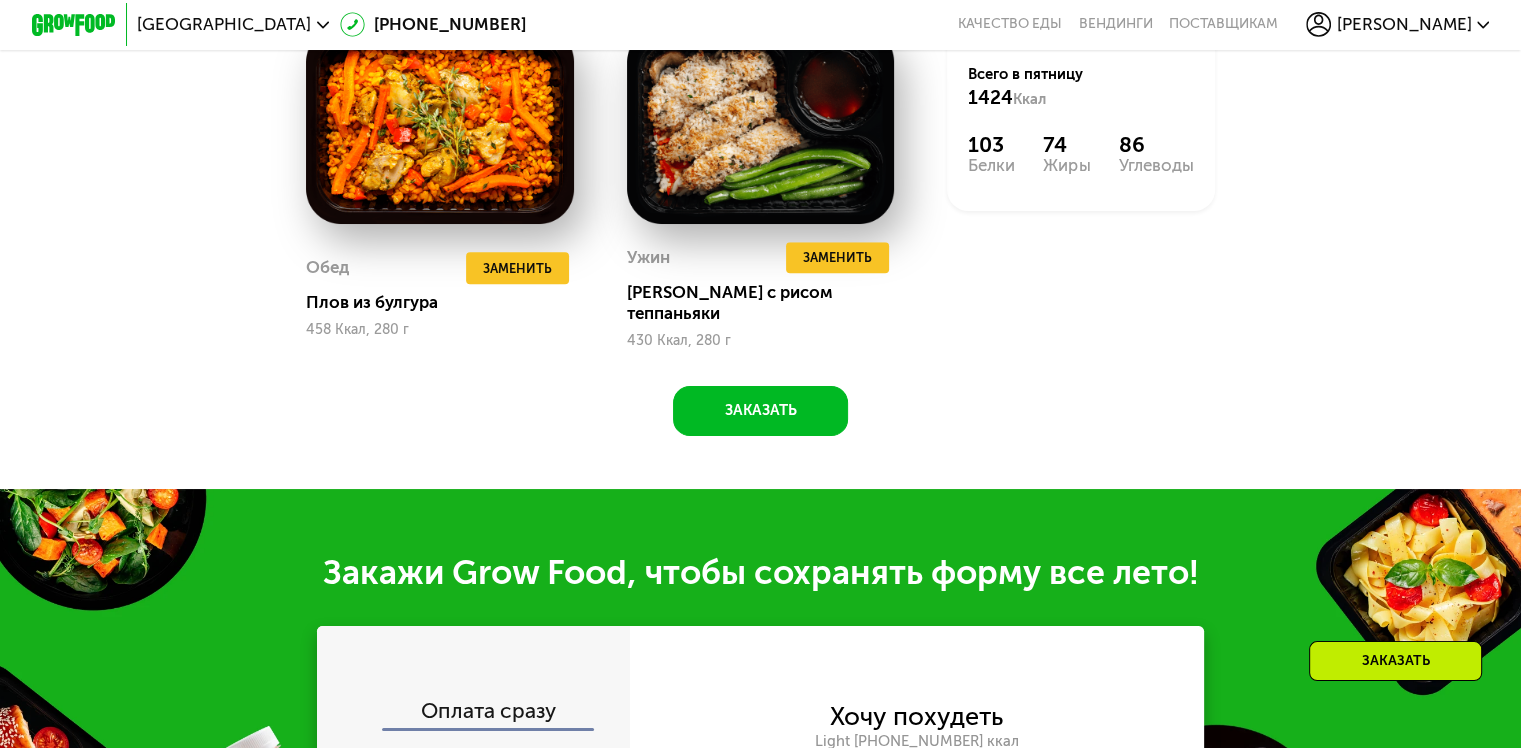 scroll, scrollTop: 1388, scrollLeft: 0, axis: vertical 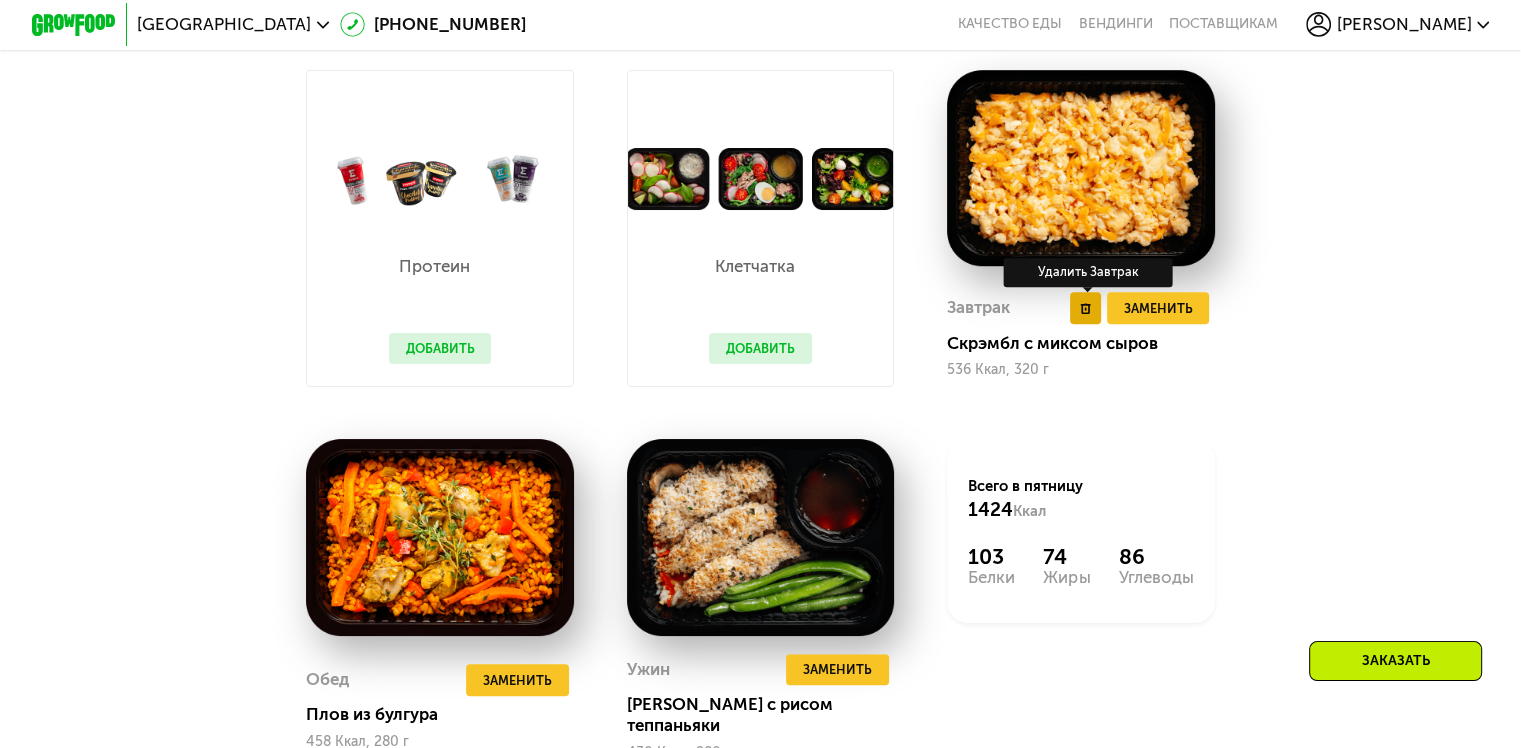 click 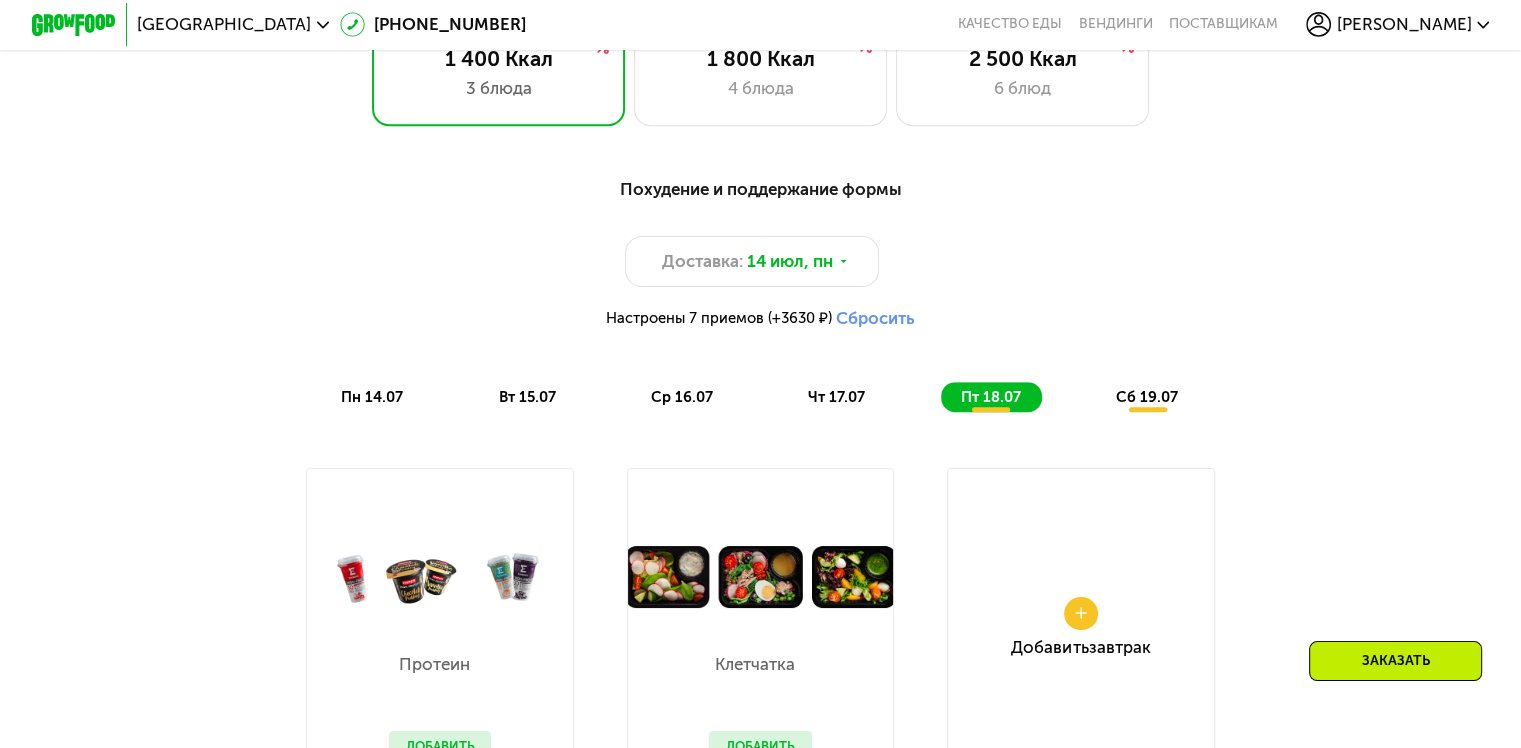 scroll, scrollTop: 988, scrollLeft: 0, axis: vertical 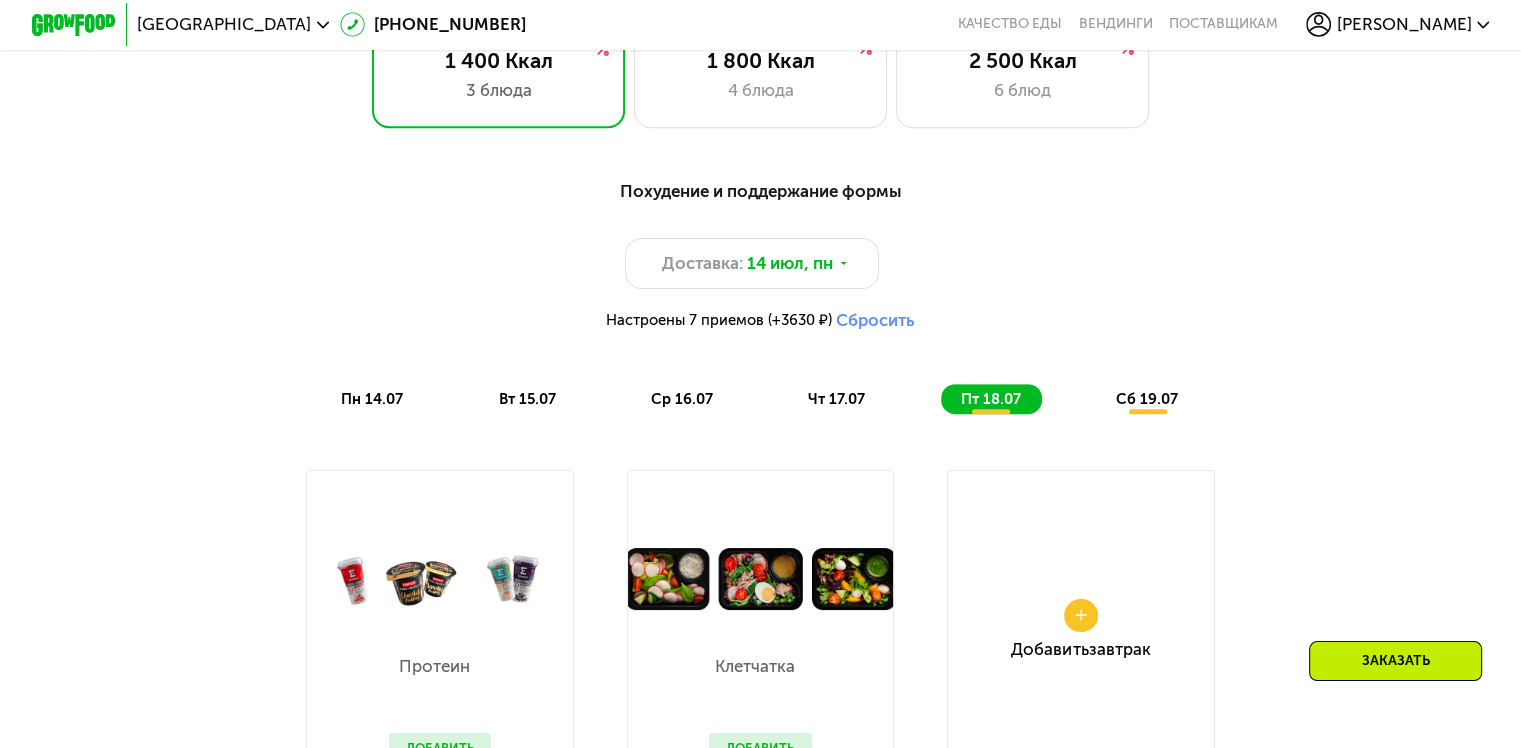 click on "пн 14.07" at bounding box center (372, 399) 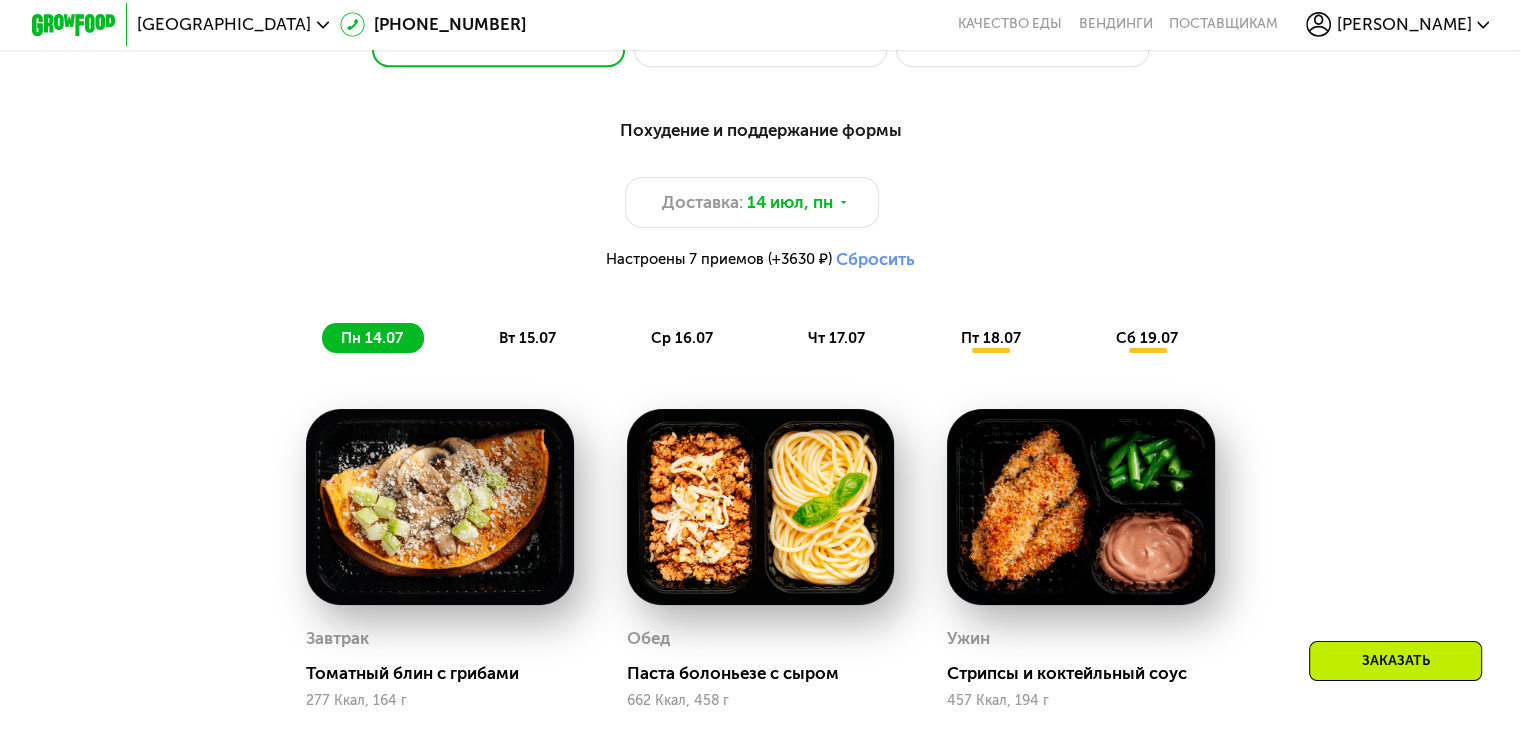 scroll, scrollTop: 888, scrollLeft: 0, axis: vertical 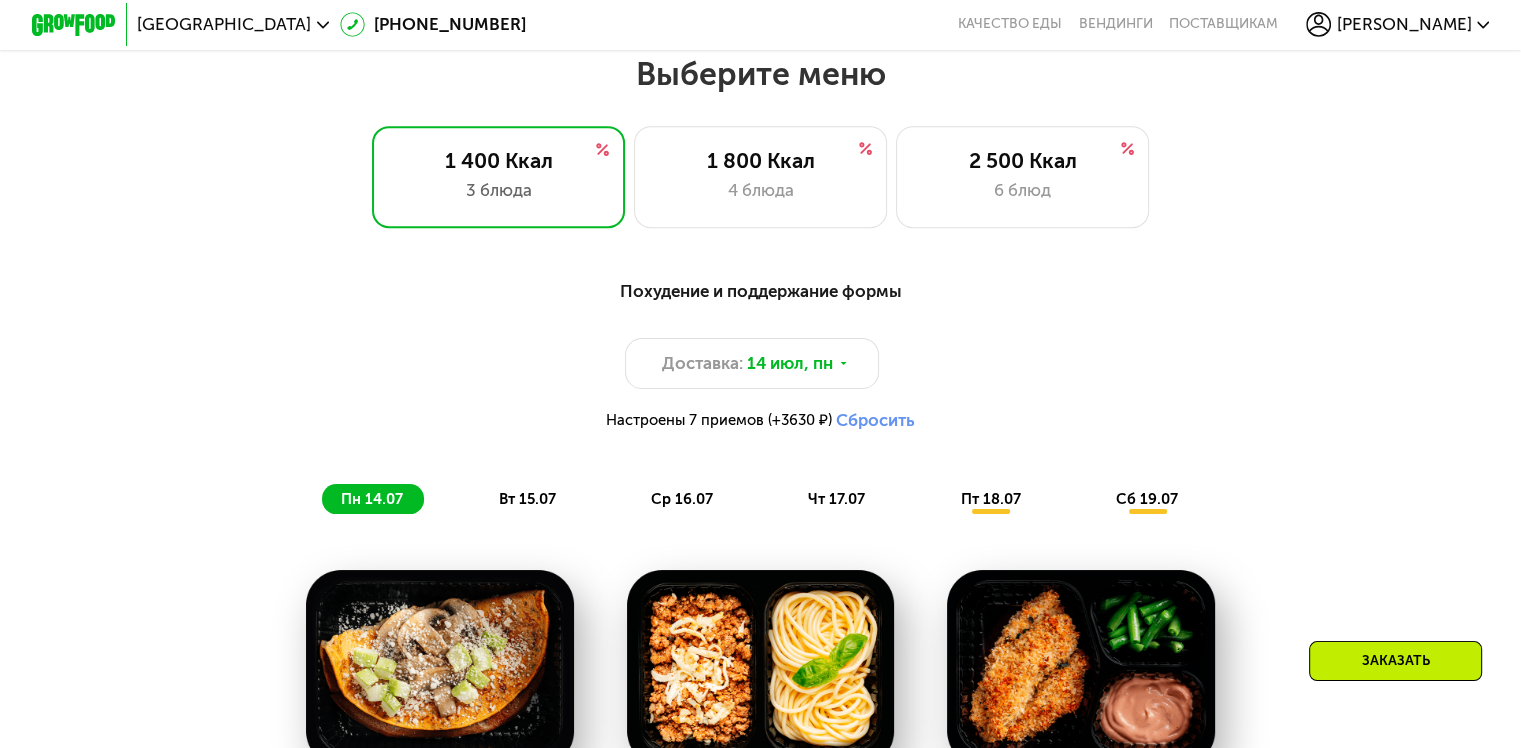 click on "сб 19.07" at bounding box center [1147, 499] 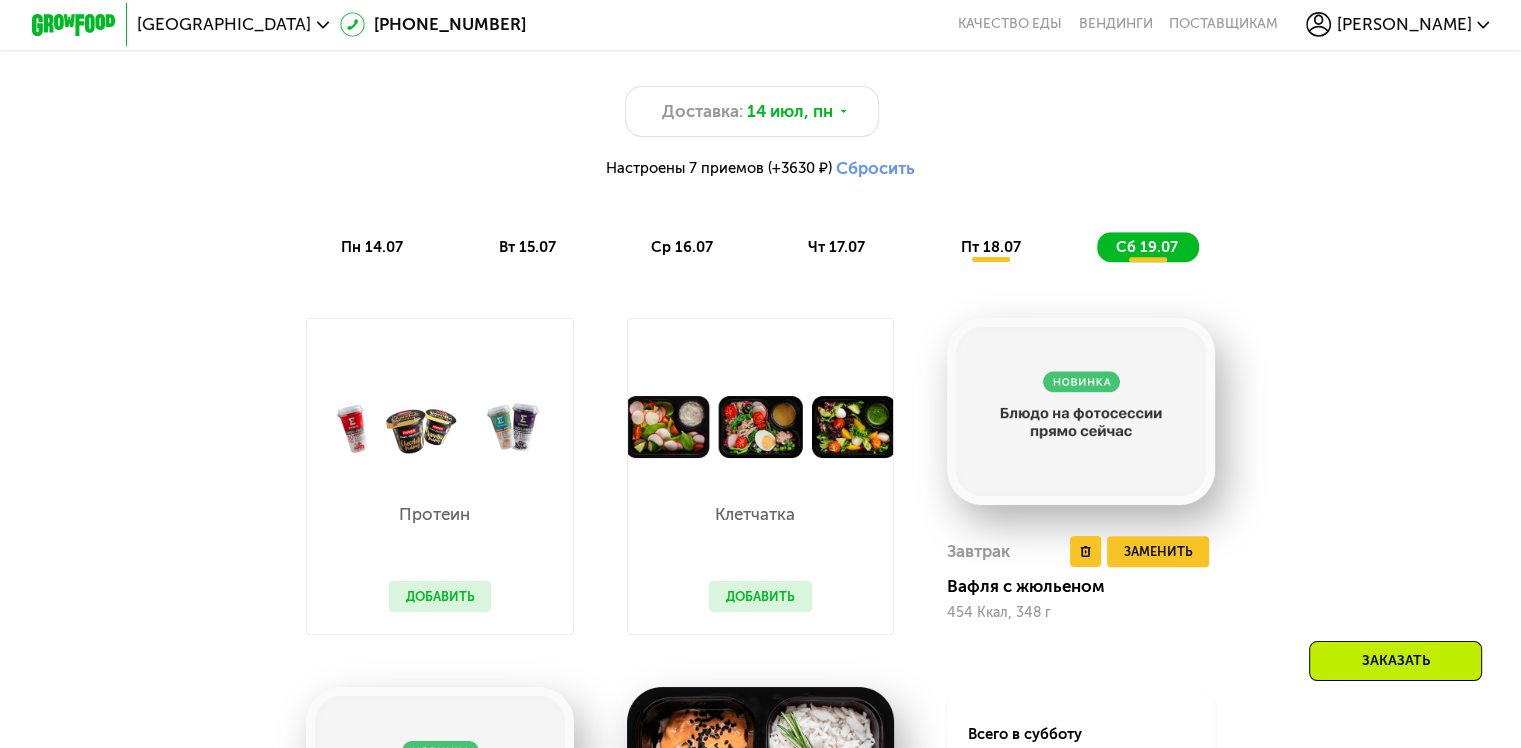 scroll, scrollTop: 1188, scrollLeft: 0, axis: vertical 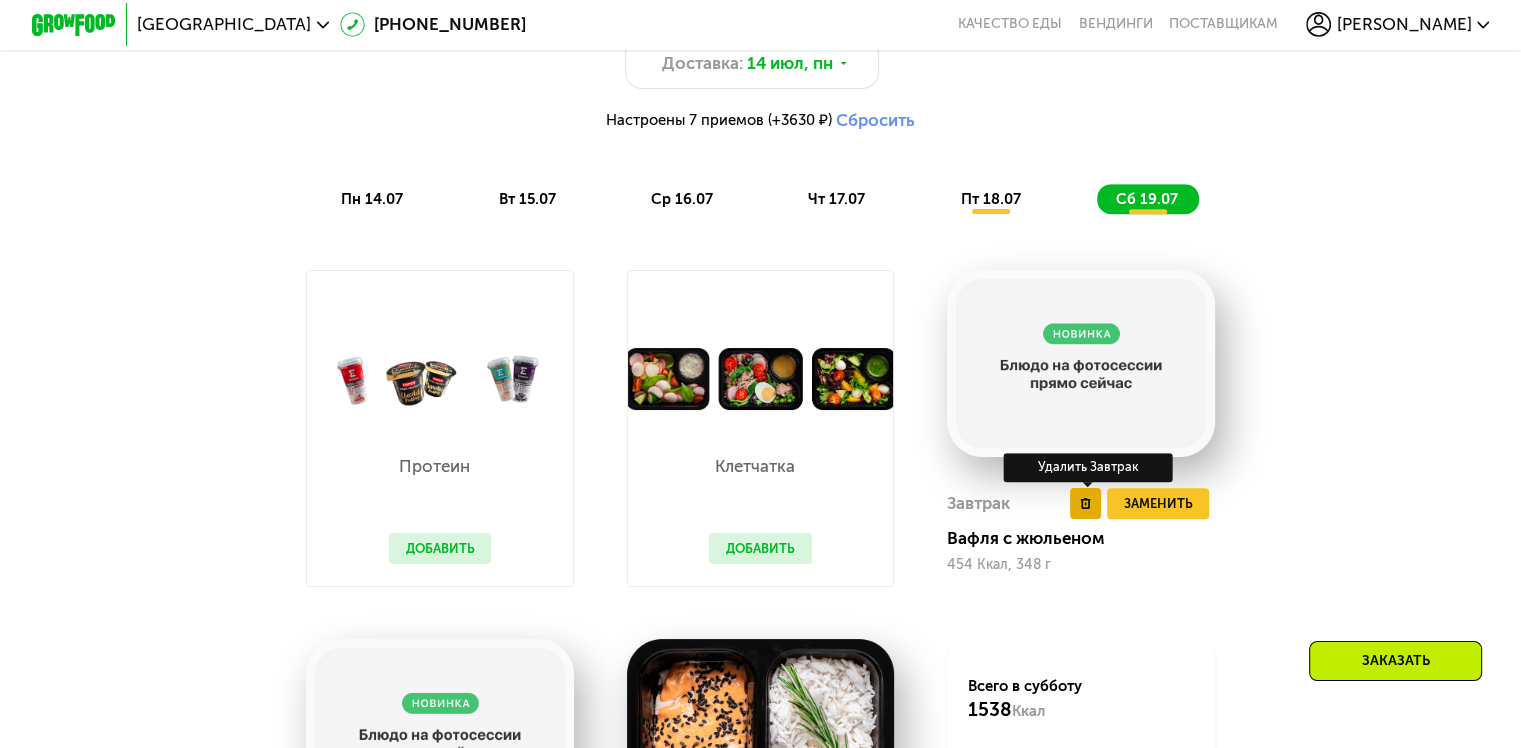 click at bounding box center (1086, 504) 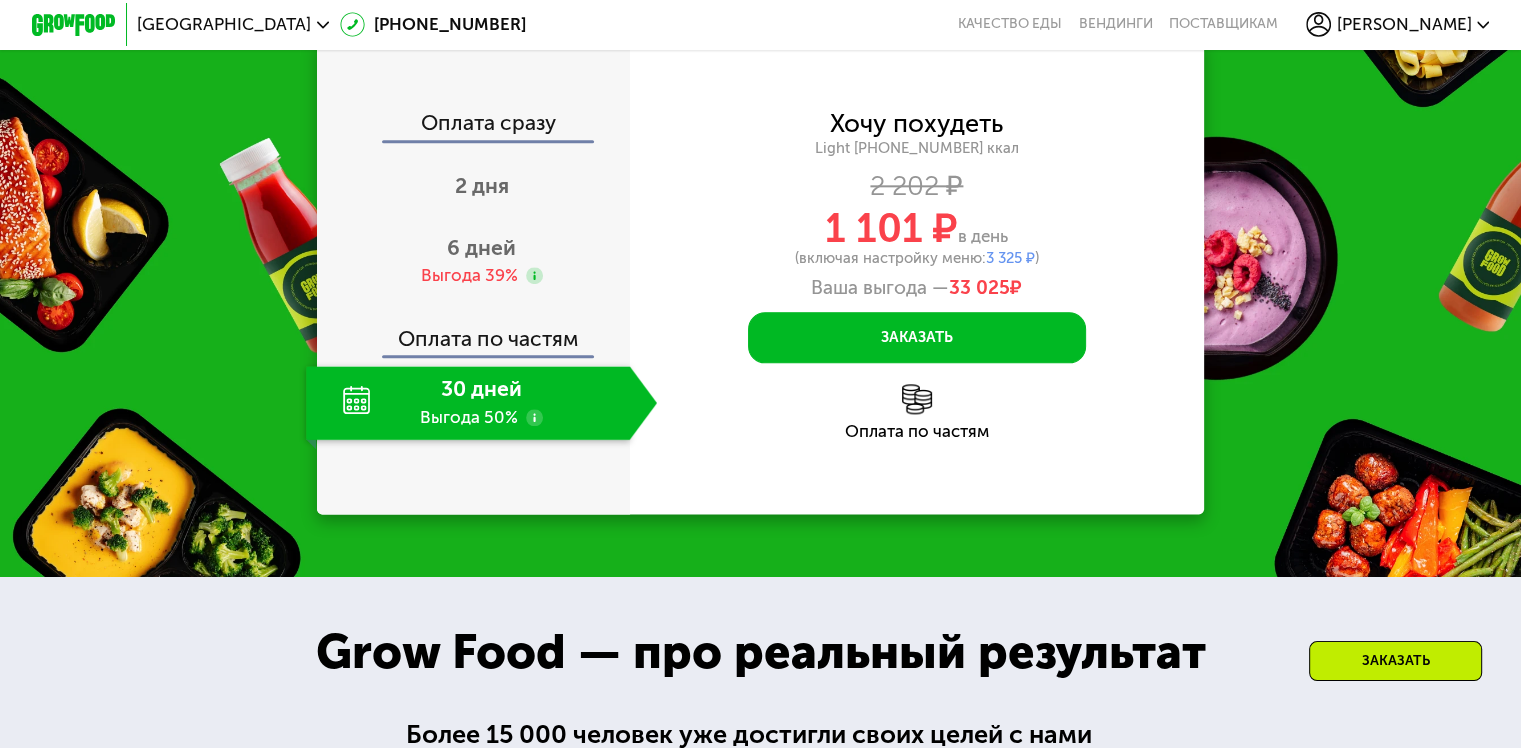 scroll, scrollTop: 2388, scrollLeft: 0, axis: vertical 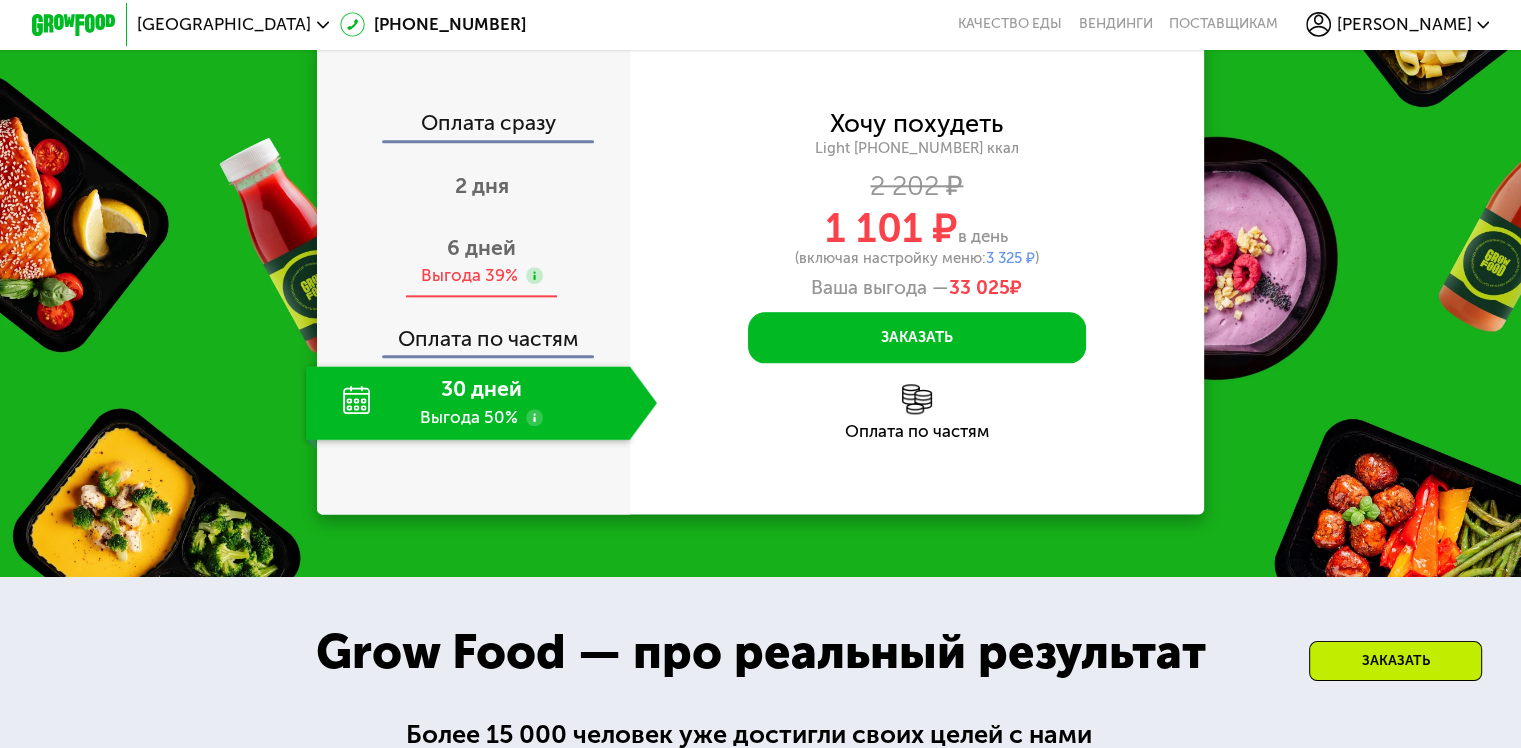click on "6 дней" at bounding box center [481, 247] 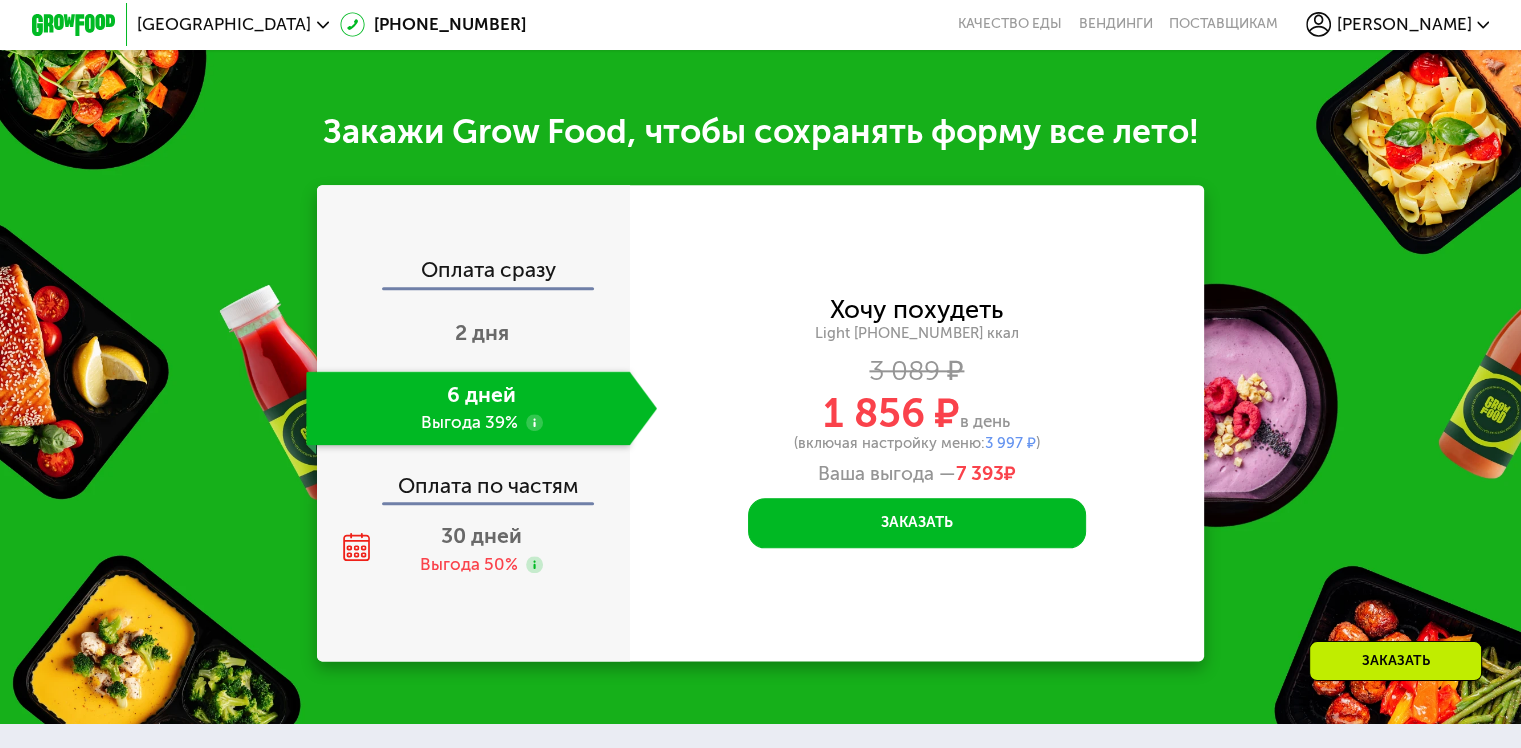 scroll, scrollTop: 2188, scrollLeft: 0, axis: vertical 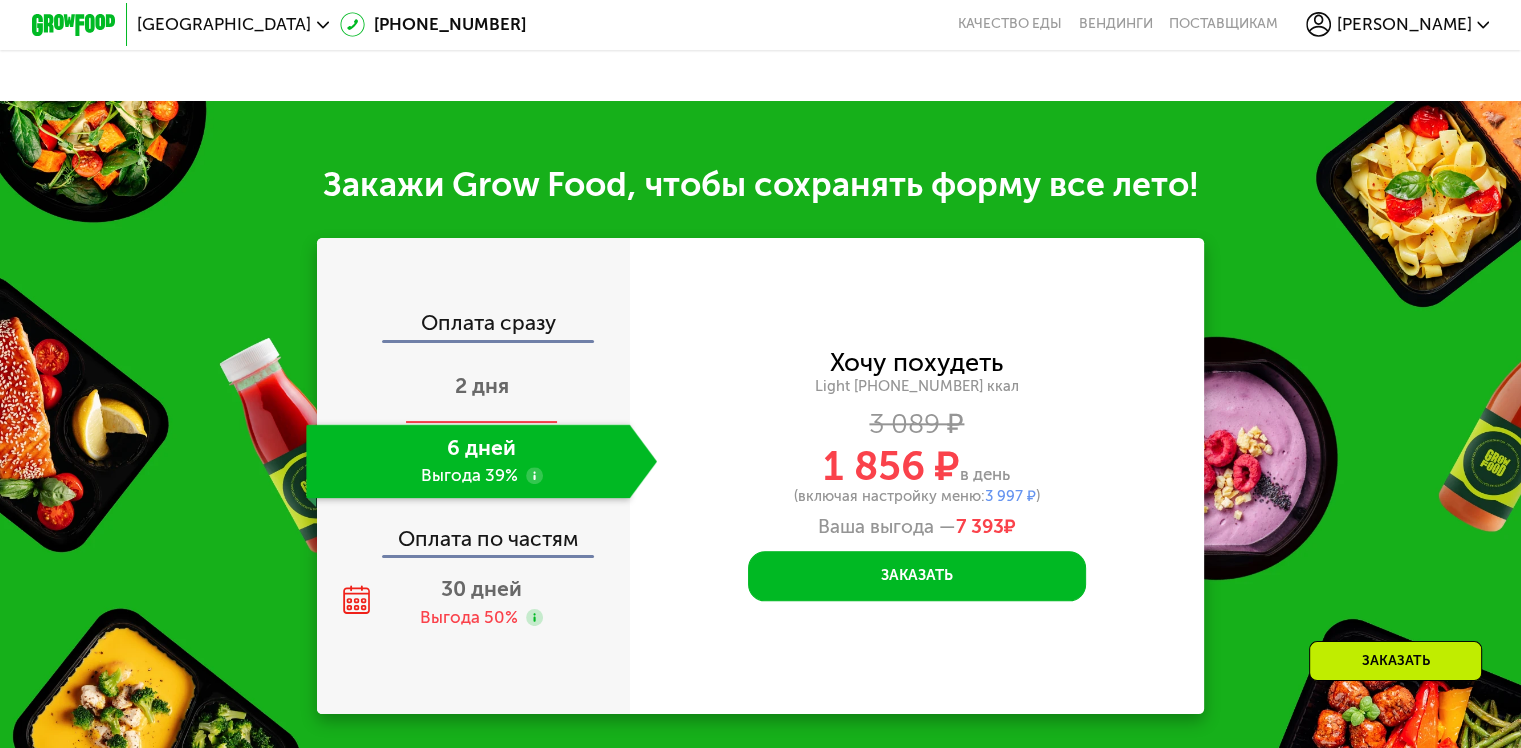 click on "2 дня" at bounding box center [481, 387] 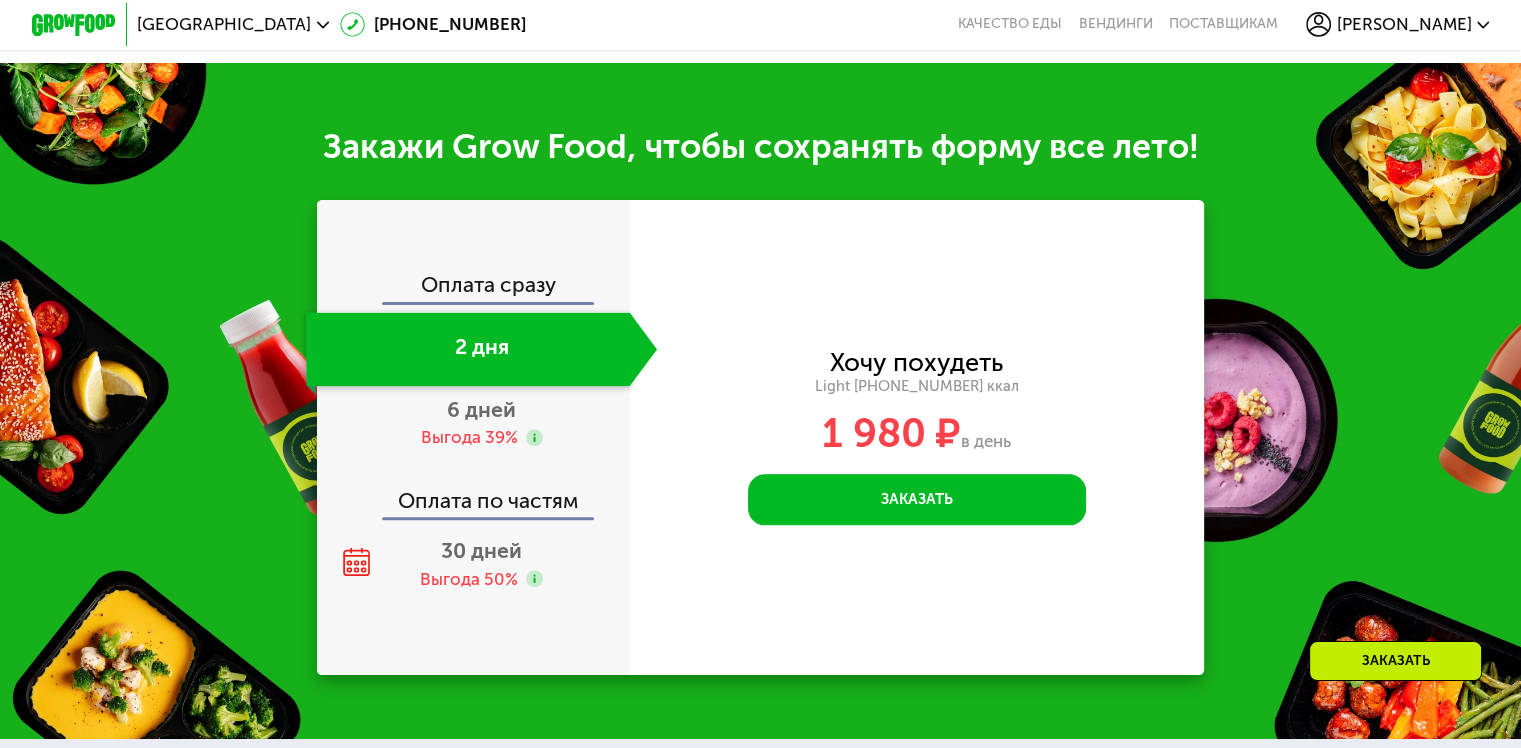 scroll, scrollTop: 2188, scrollLeft: 0, axis: vertical 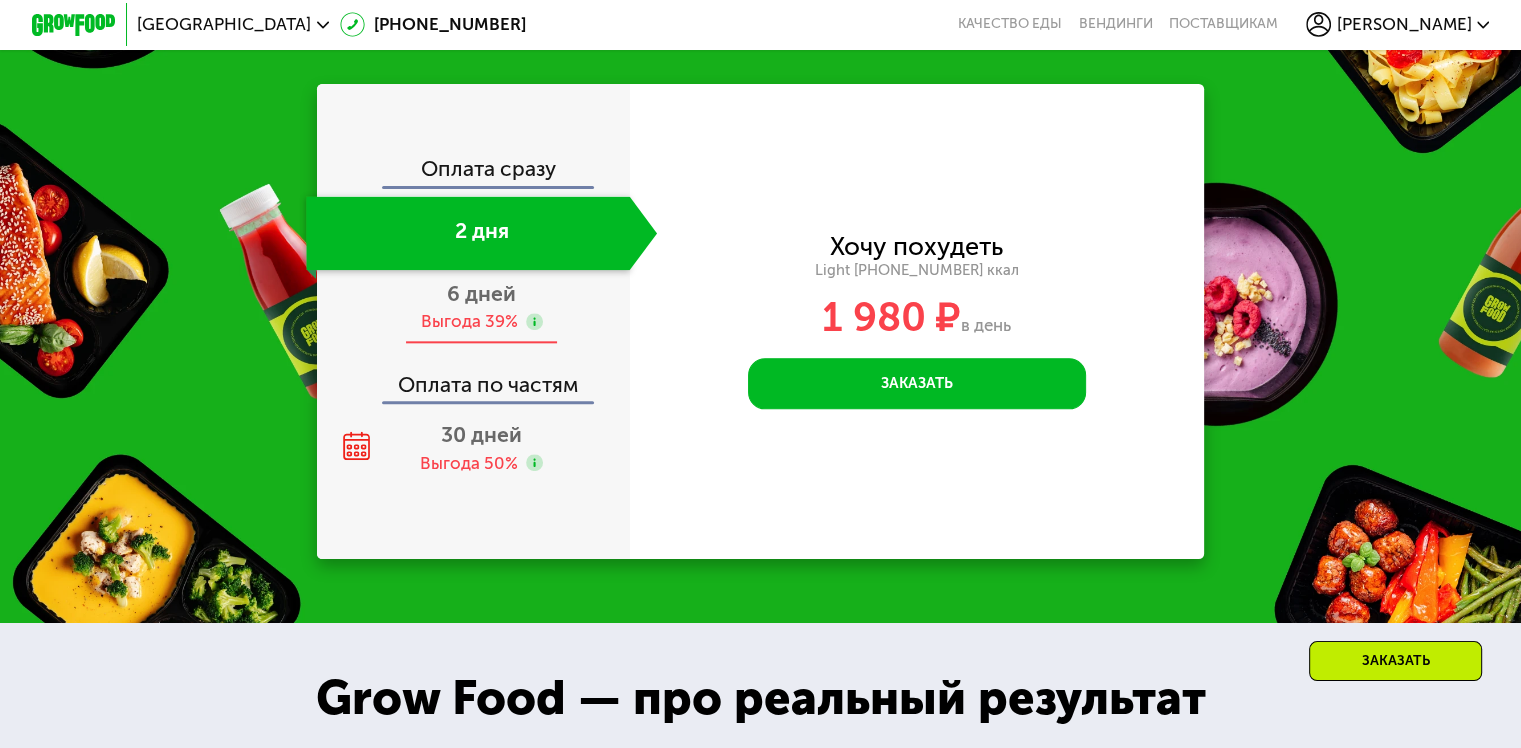 click 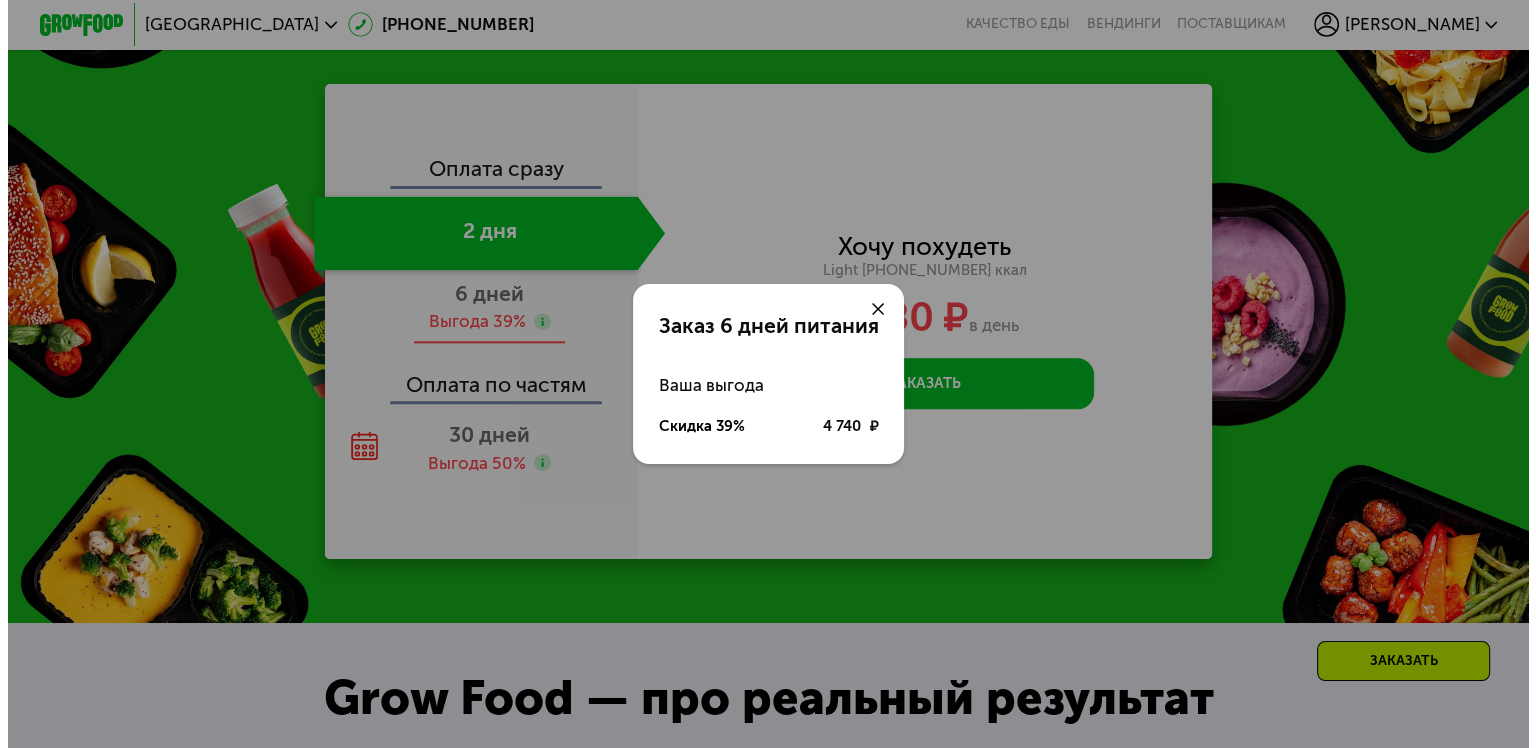 scroll, scrollTop: 0, scrollLeft: 0, axis: both 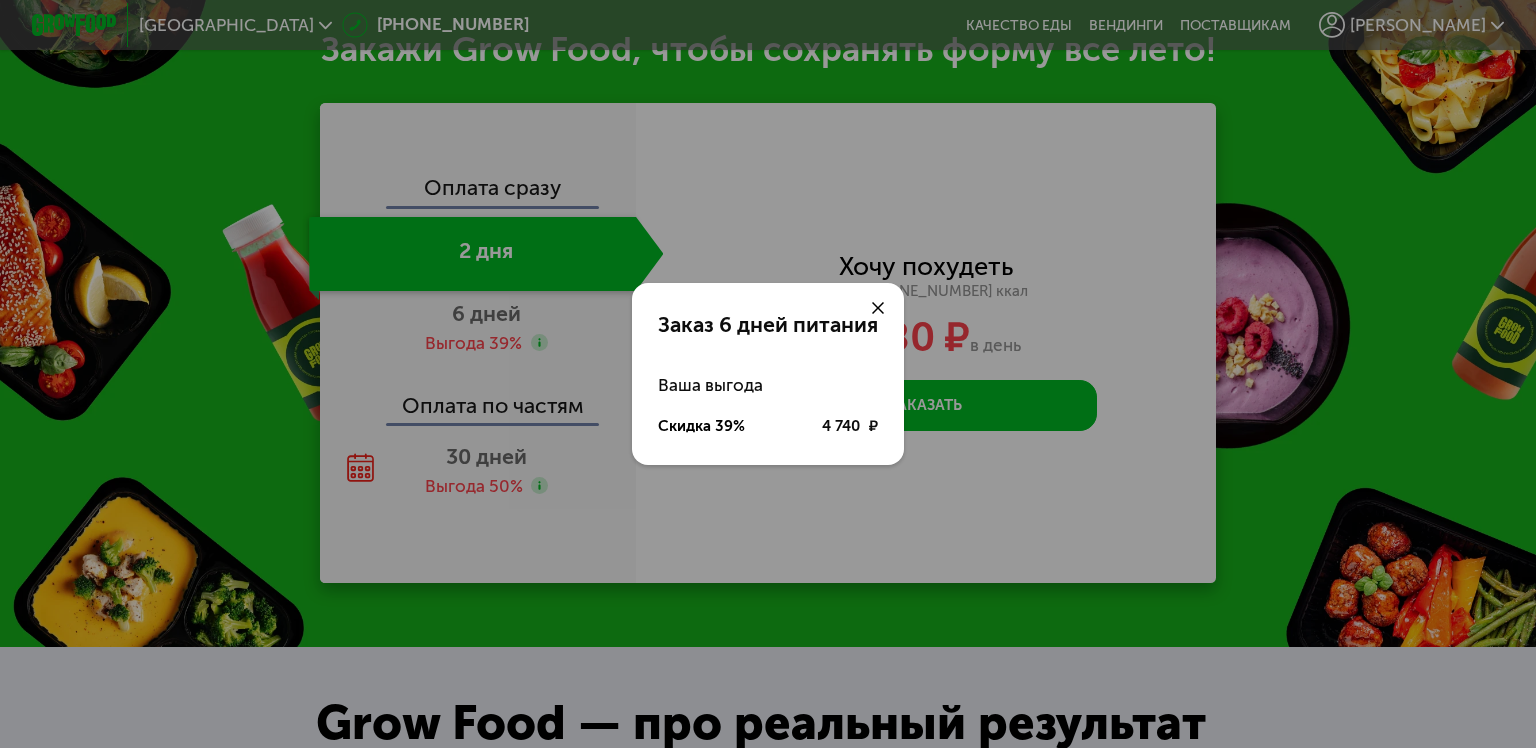 click at bounding box center (877, 308) 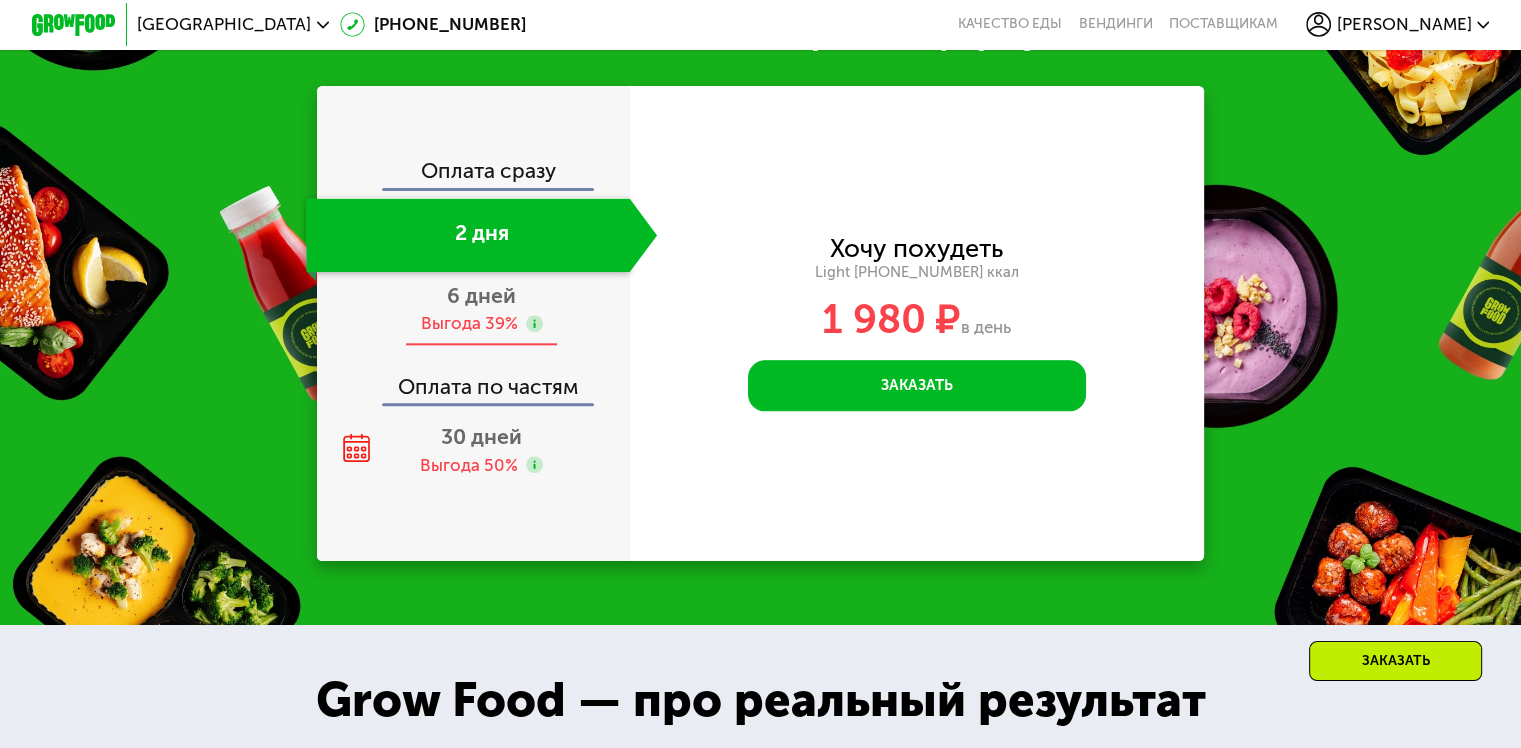 scroll, scrollTop: 2188, scrollLeft: 0, axis: vertical 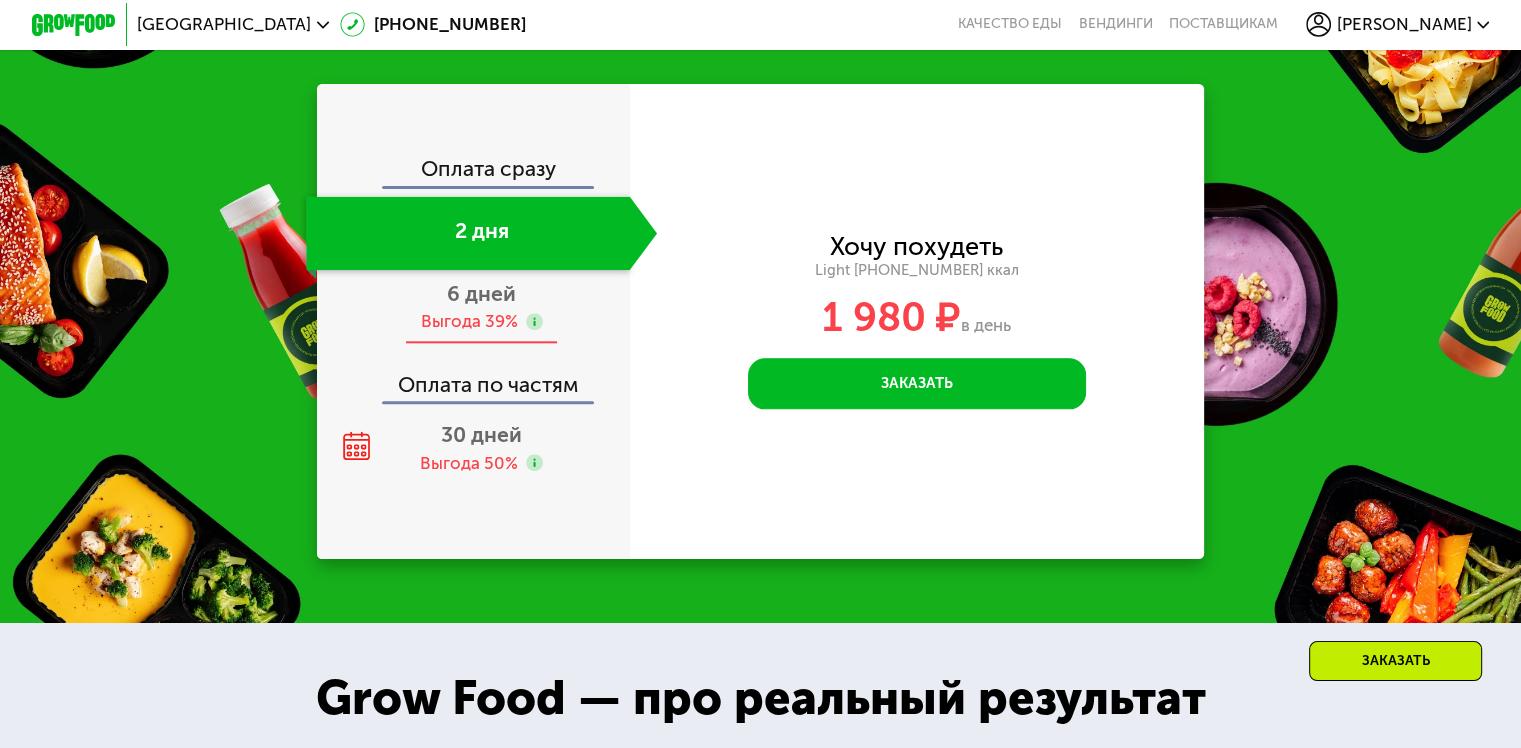 click on "Выгода 39%" at bounding box center (468, 321) 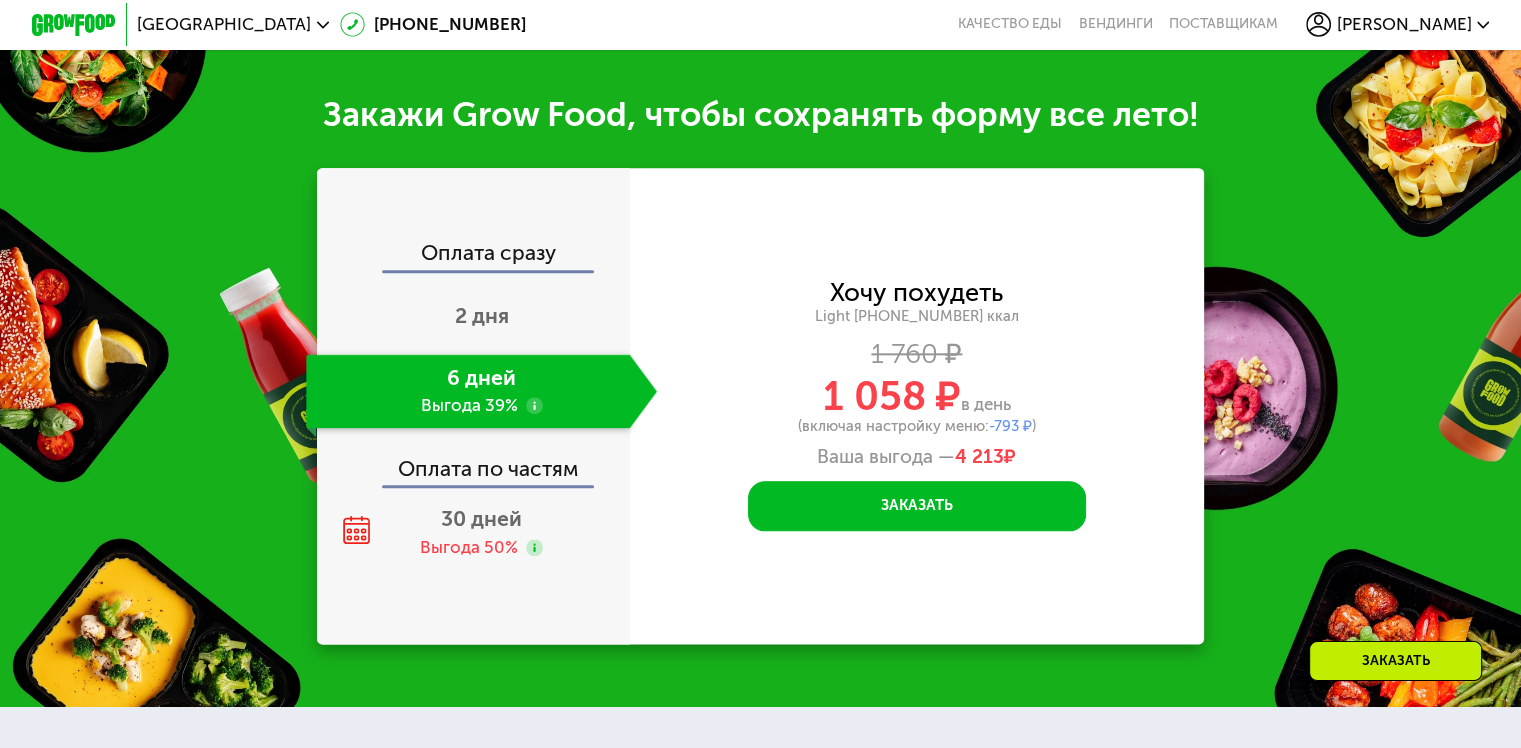 scroll, scrollTop: 2223, scrollLeft: 0, axis: vertical 